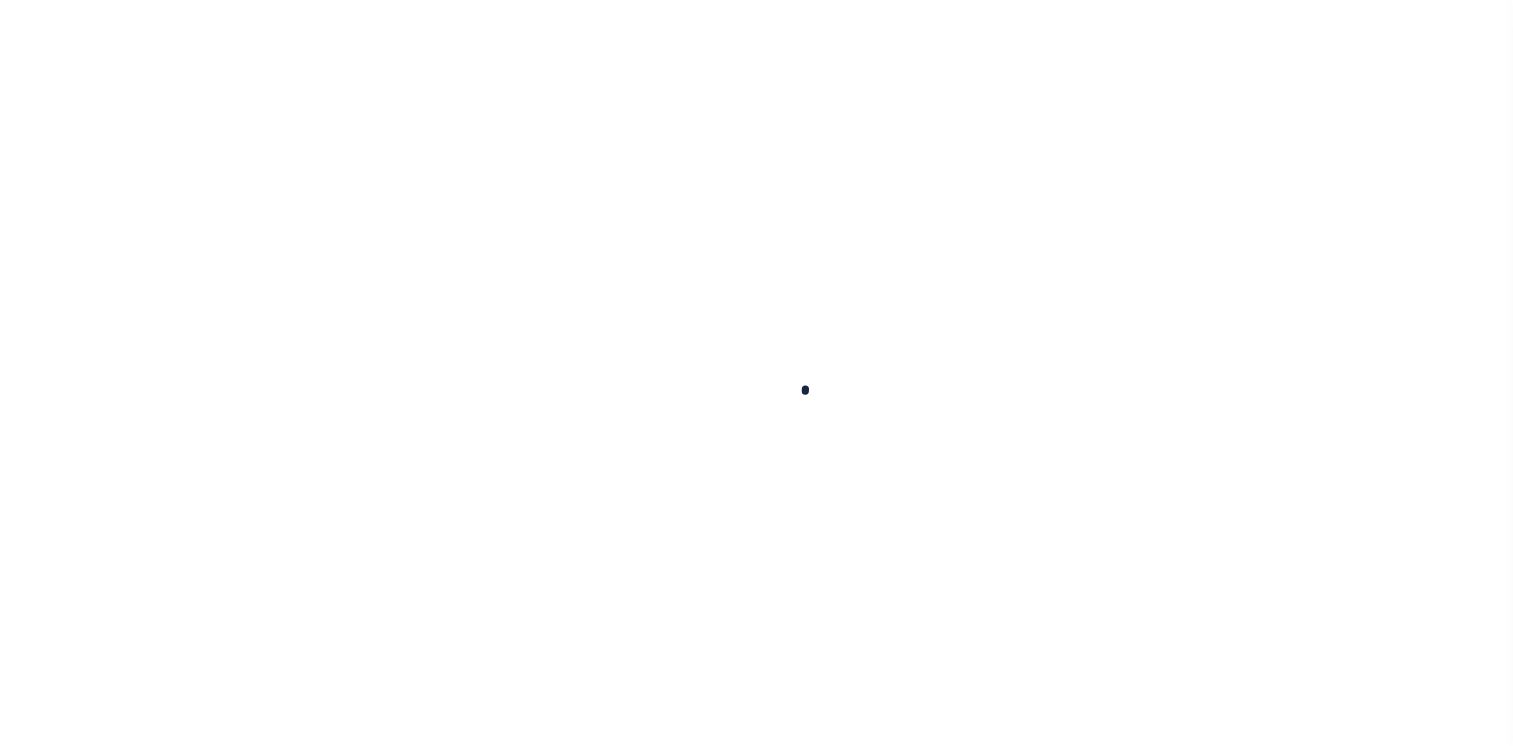 scroll, scrollTop: 0, scrollLeft: 0, axis: both 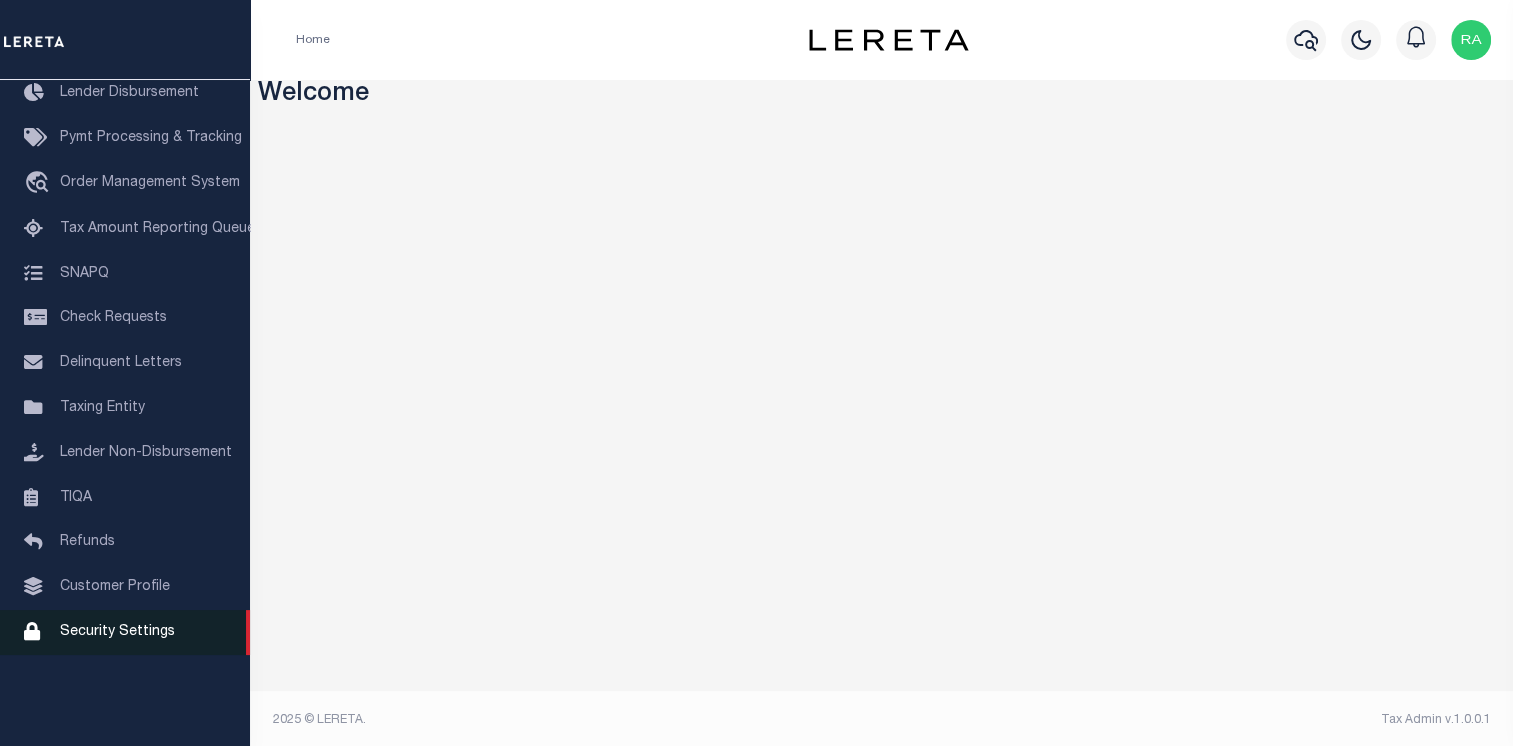 click on "Security Settings" at bounding box center [117, 632] 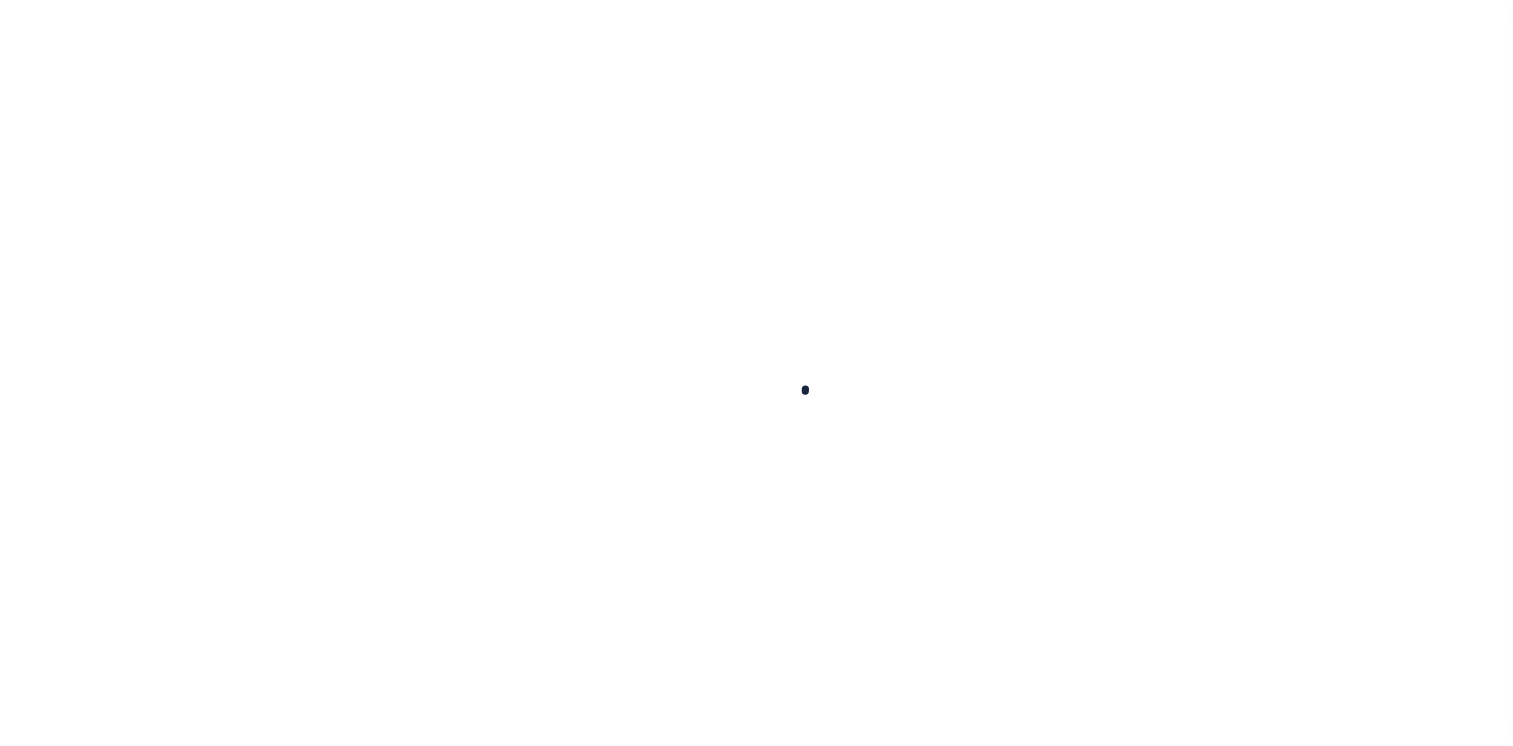 scroll, scrollTop: 0, scrollLeft: 0, axis: both 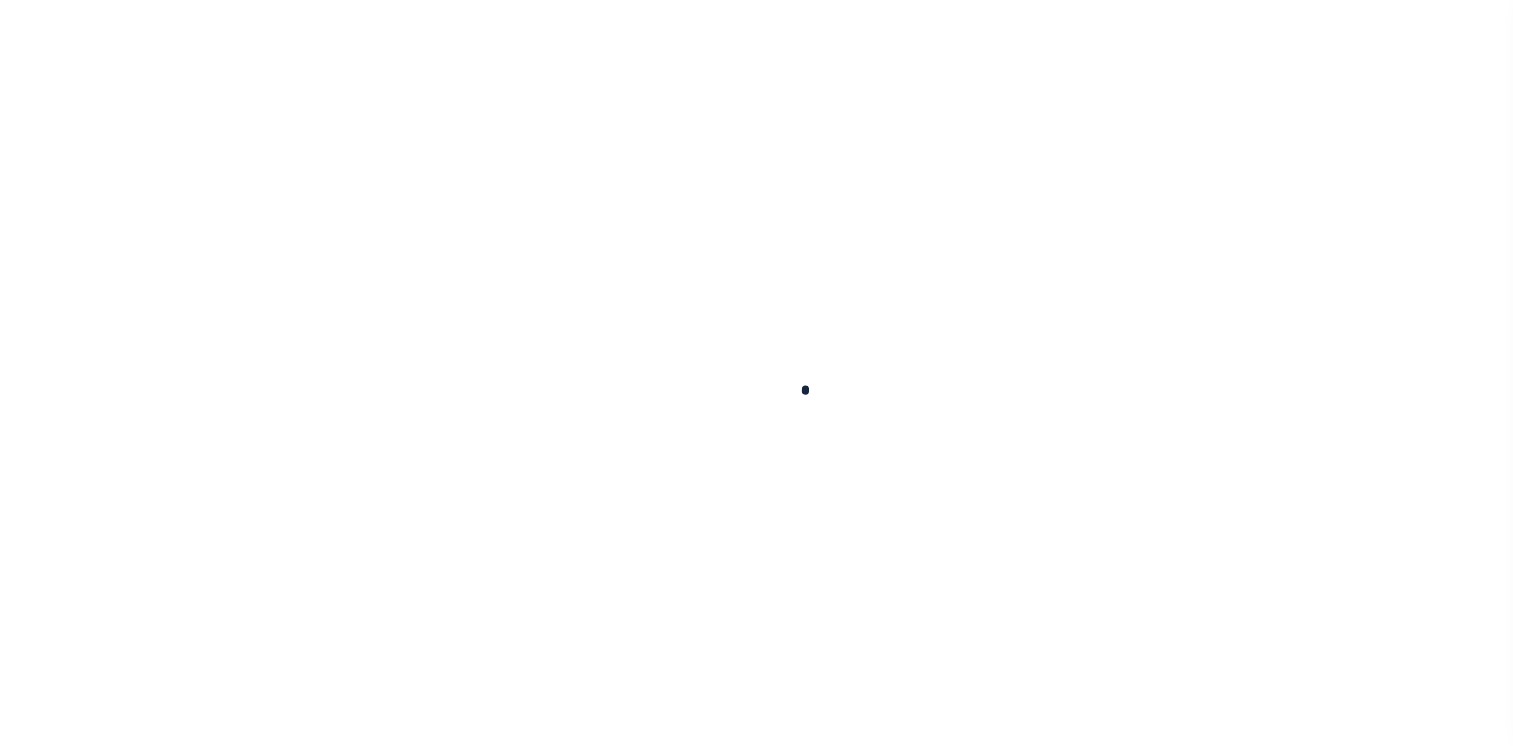 select on "100" 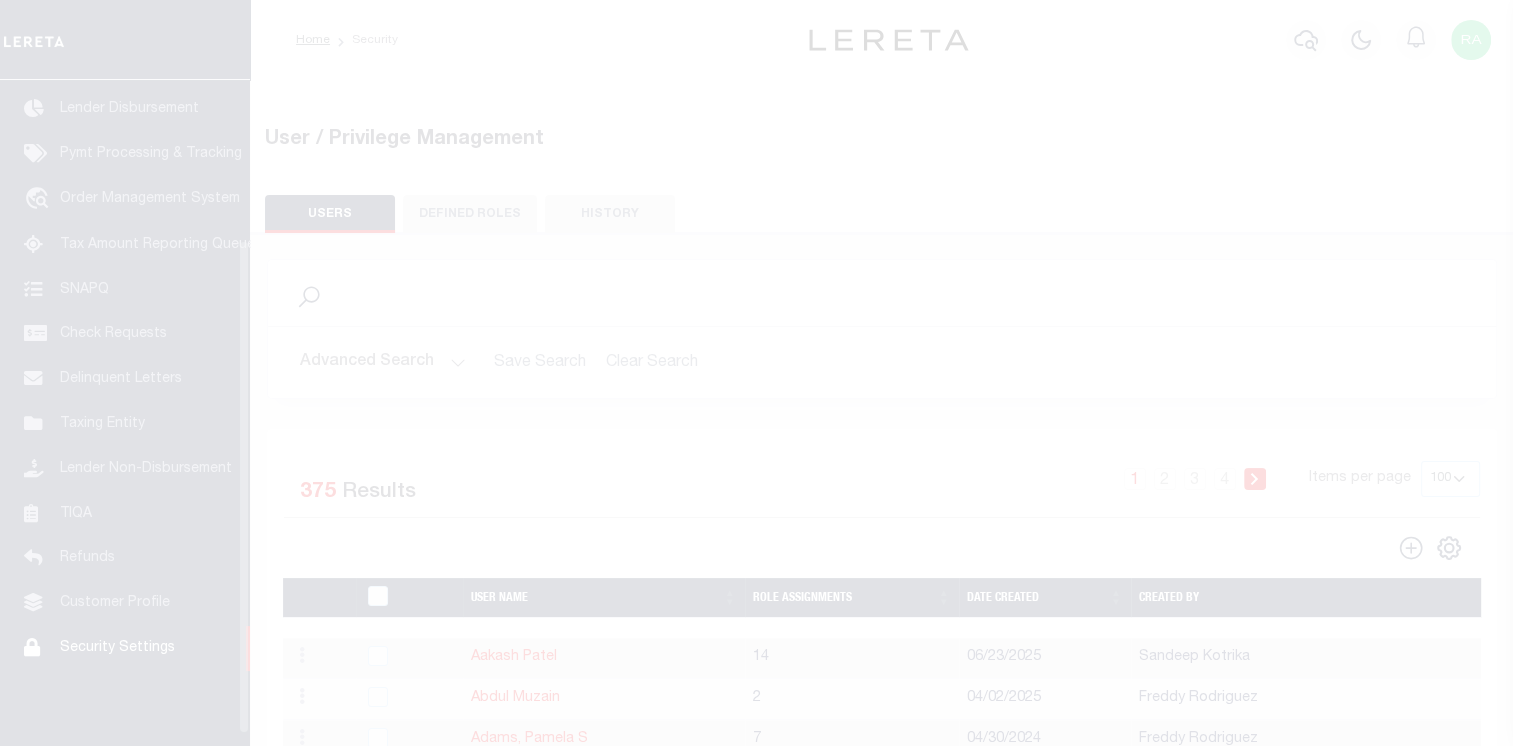 scroll, scrollTop: 231, scrollLeft: 0, axis: vertical 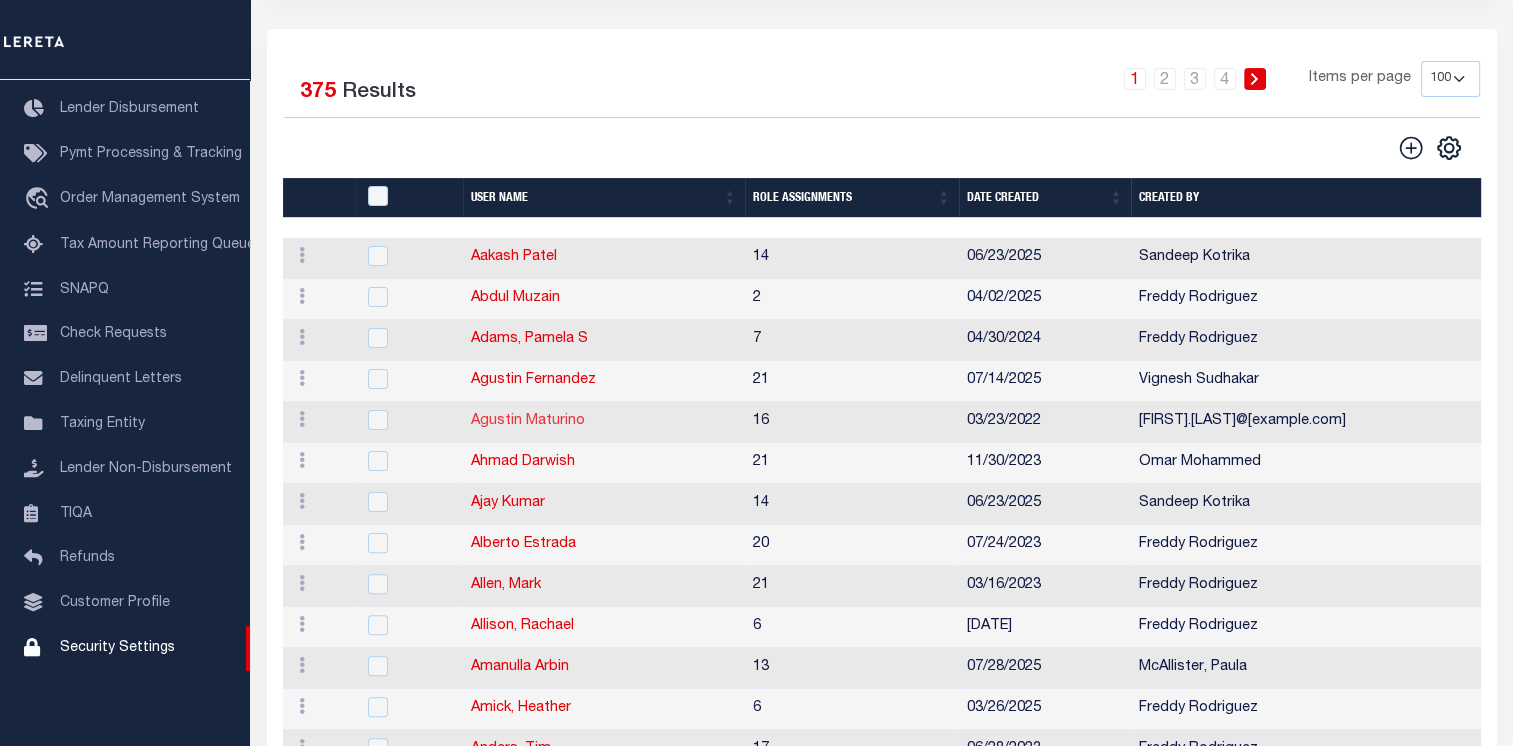 click on "Agustin Maturino" at bounding box center [528, 421] 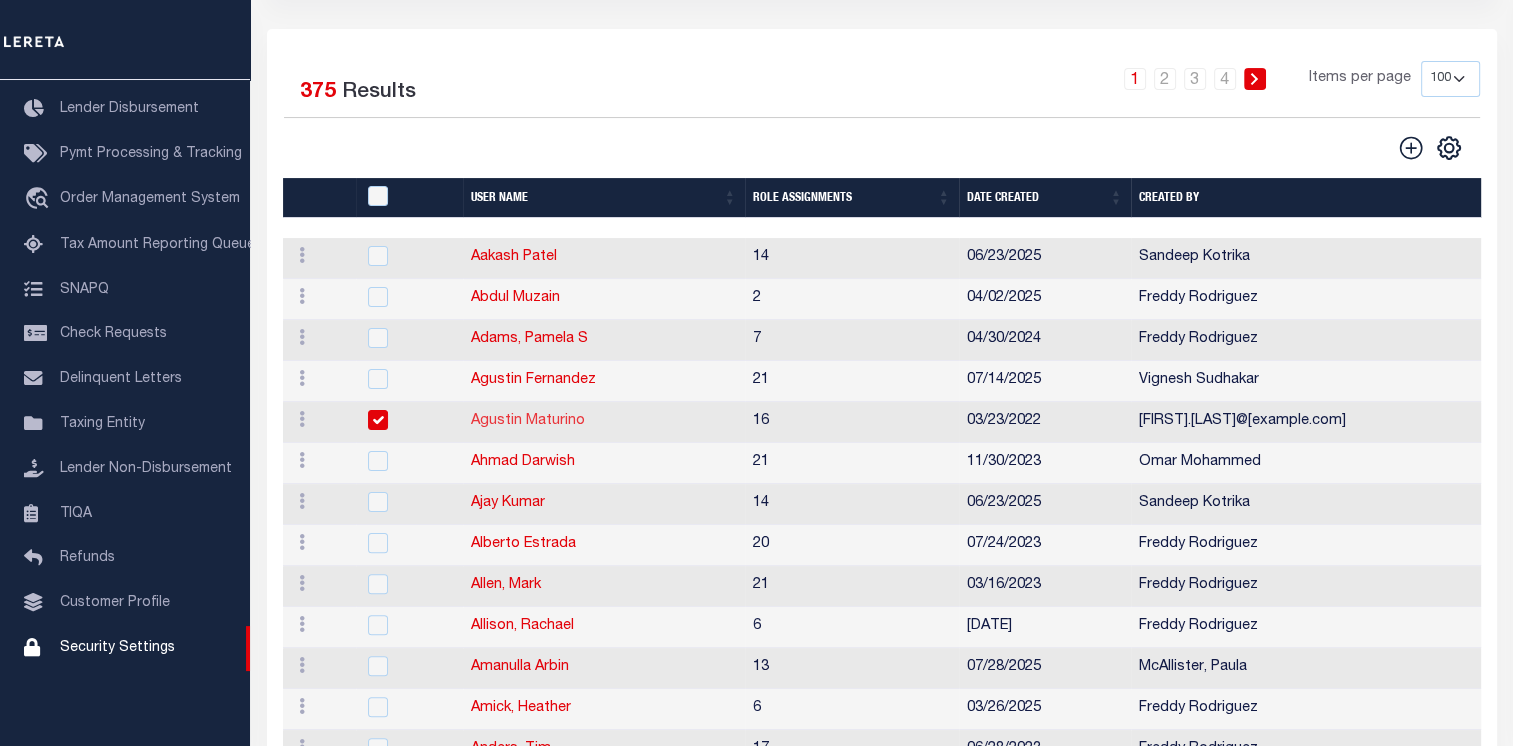 type on "[FIRST]" 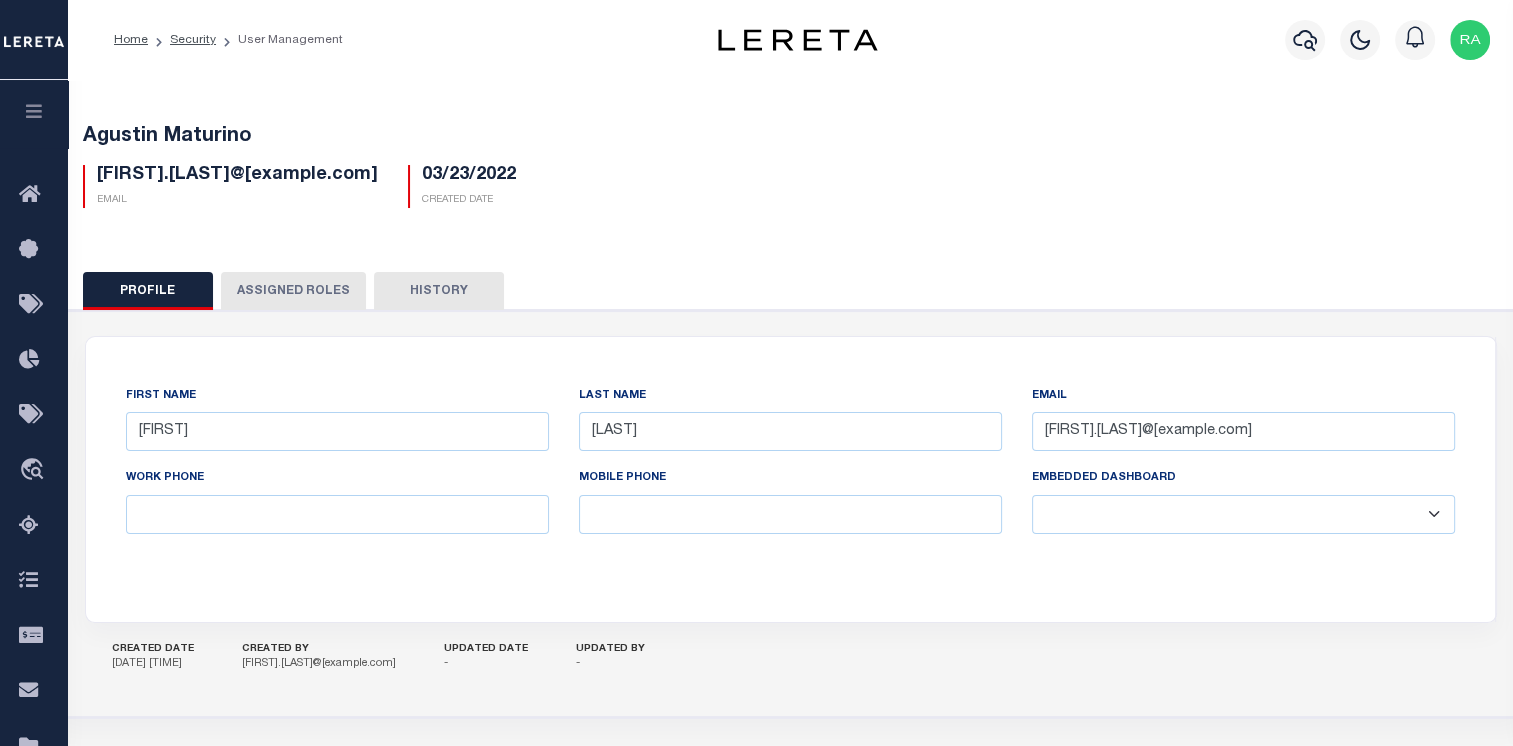 scroll, scrollTop: 0, scrollLeft: 0, axis: both 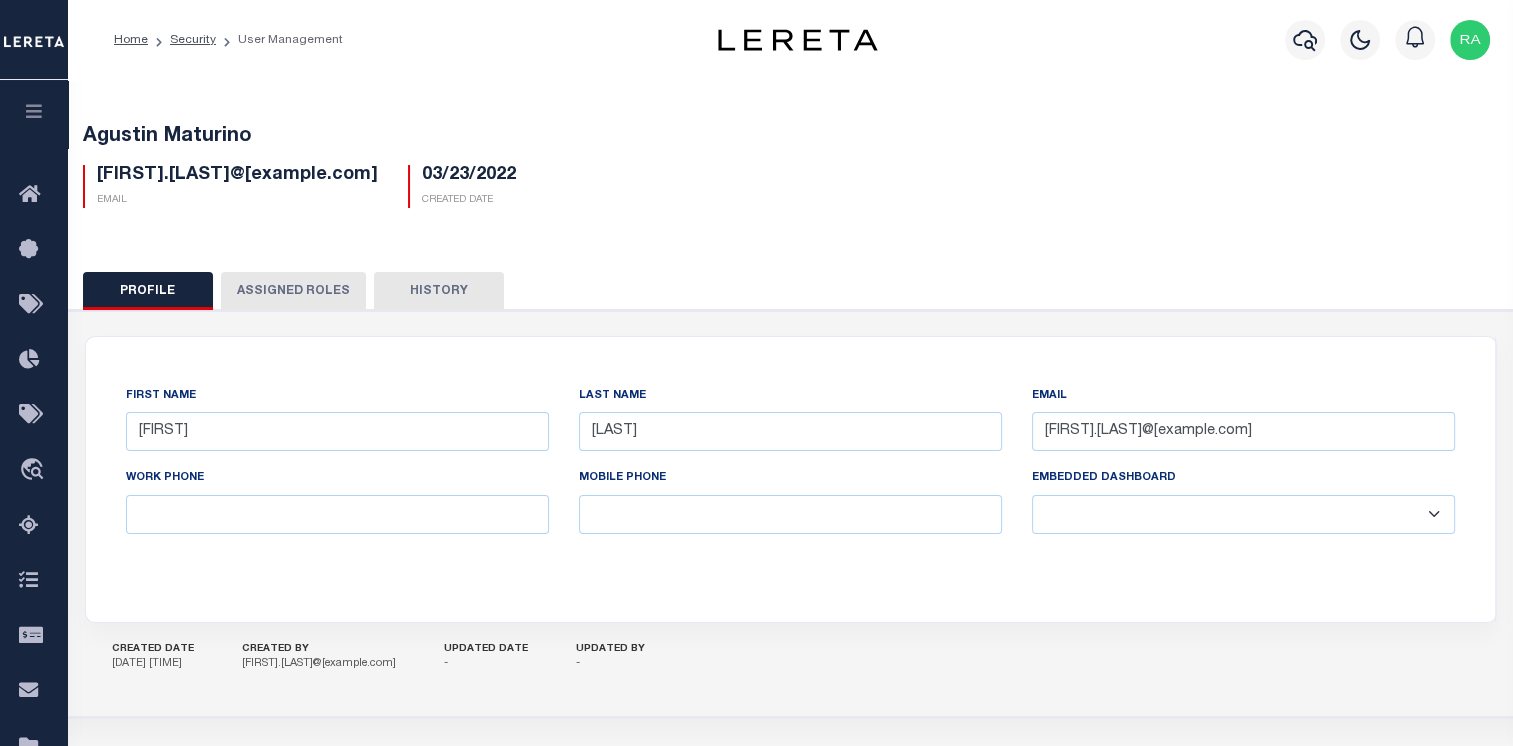 click on "Assigned Roles" at bounding box center (293, 291) 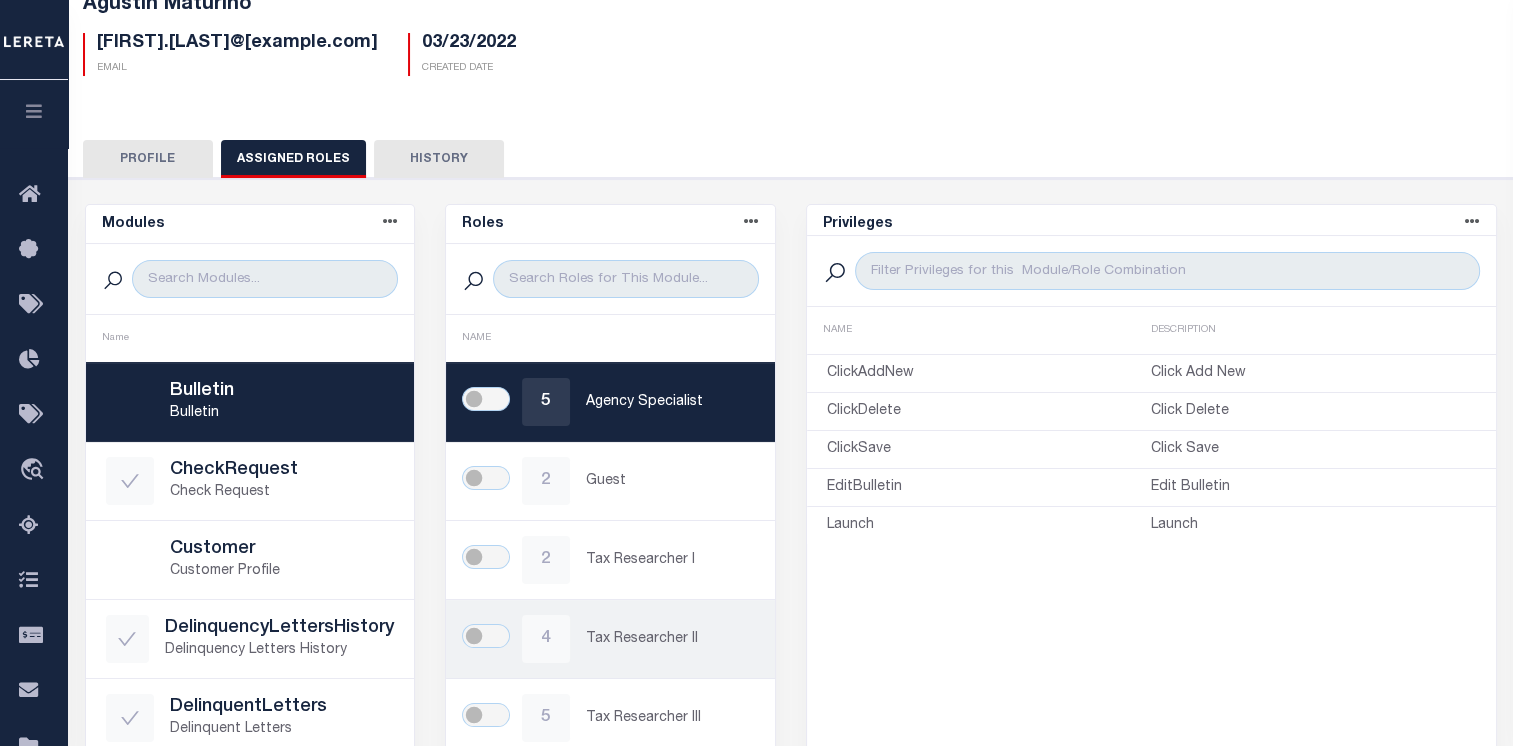 scroll, scrollTop: 200, scrollLeft: 0, axis: vertical 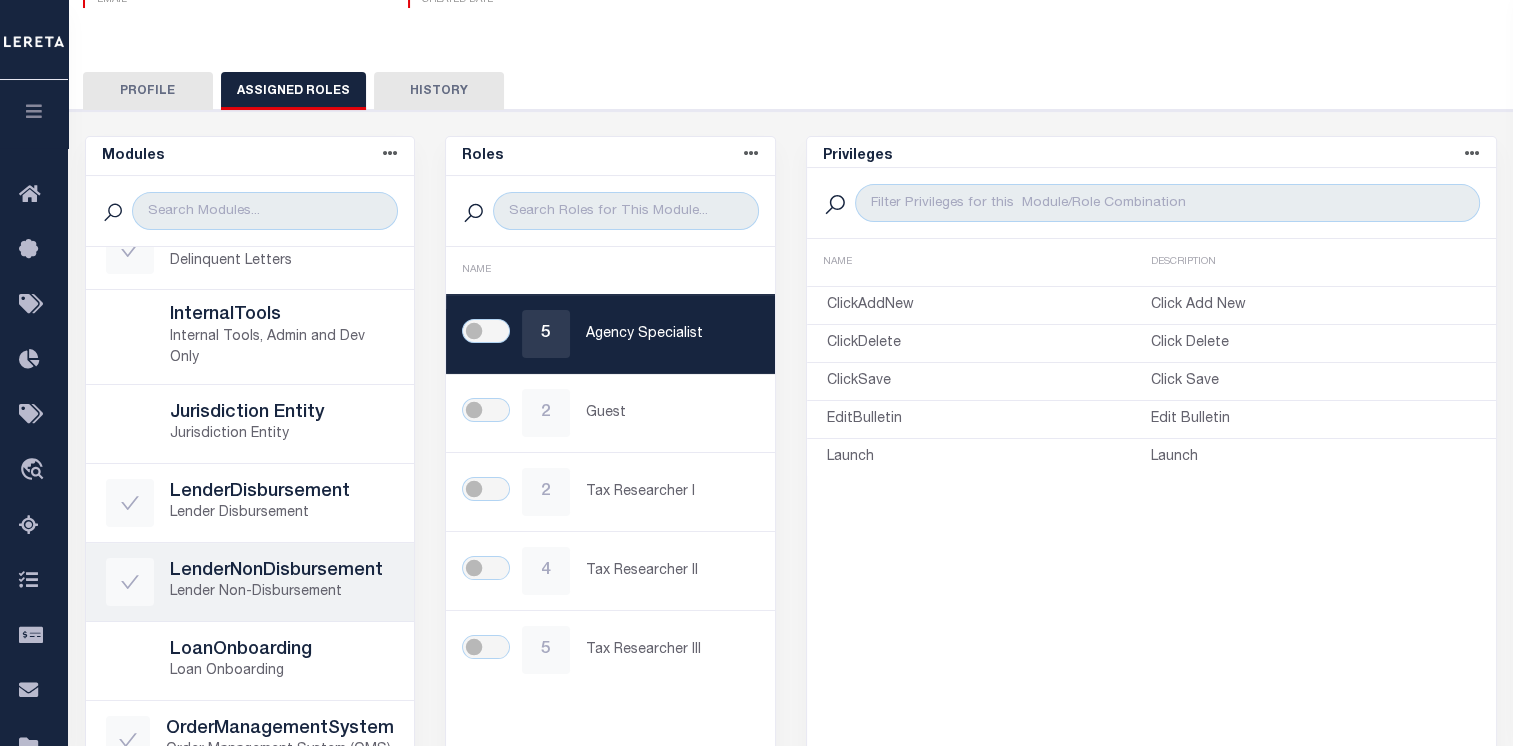 click on "Lender Non-Disbursement" at bounding box center [282, 592] 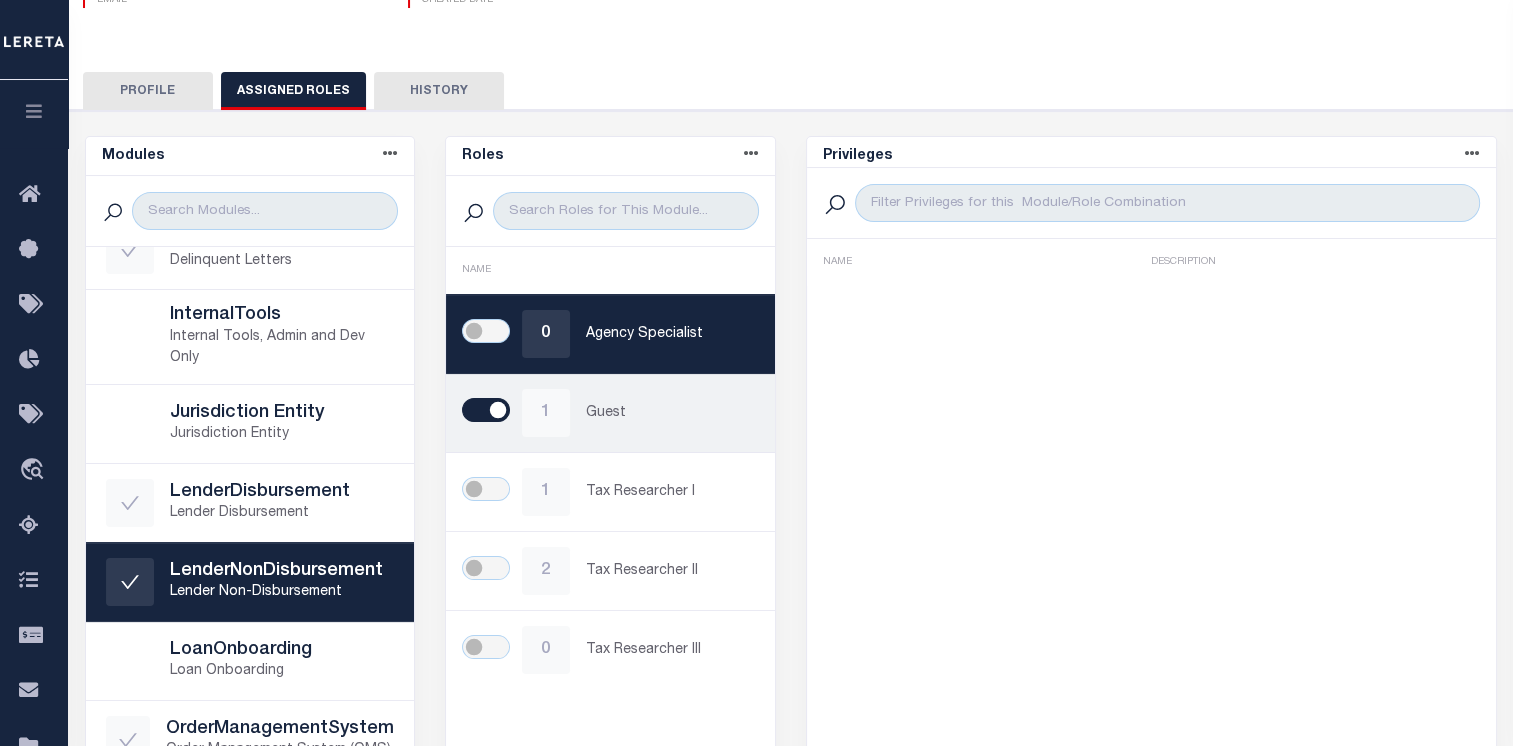 click on "1 Guest" at bounding box center [610, 413] 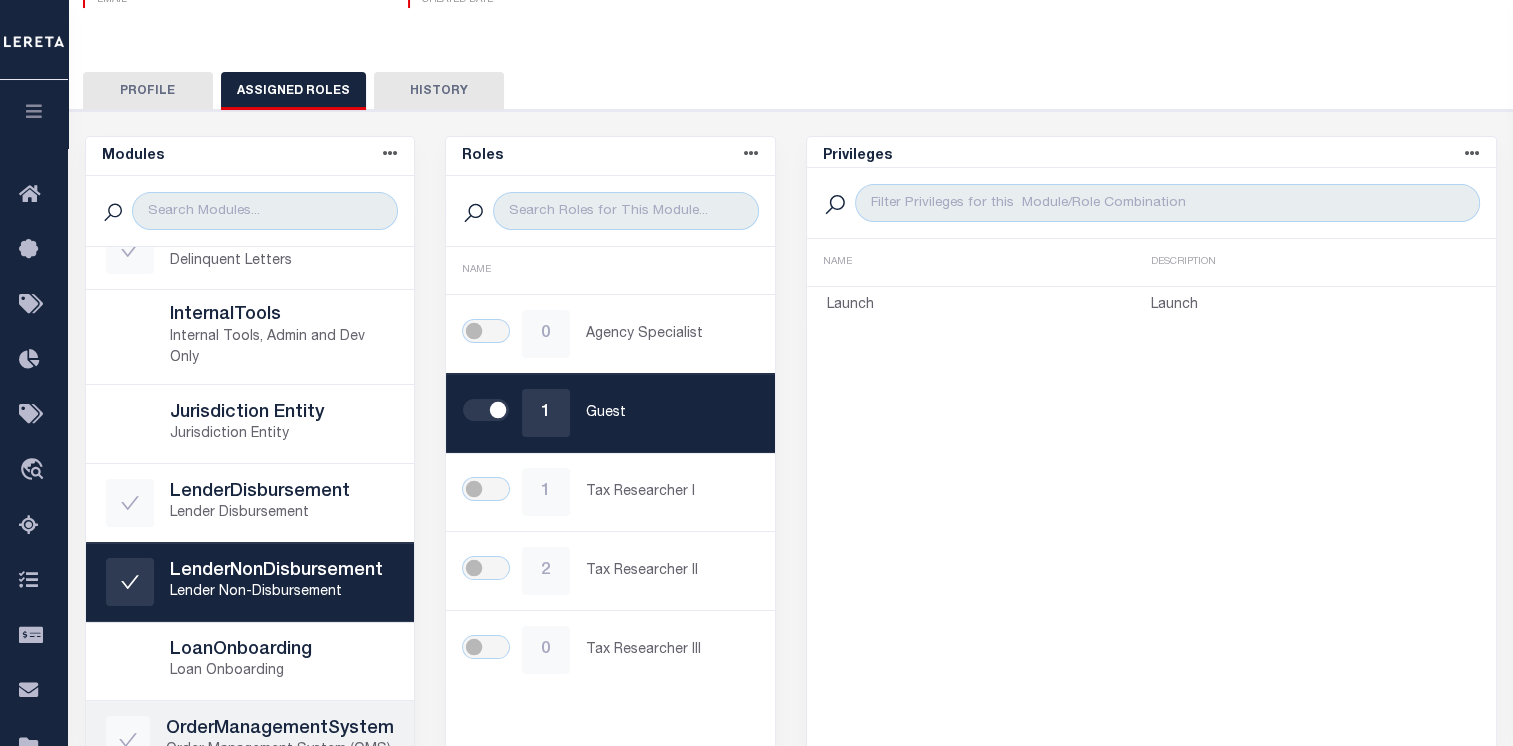 click on "OrderManagementSystem" at bounding box center [280, 730] 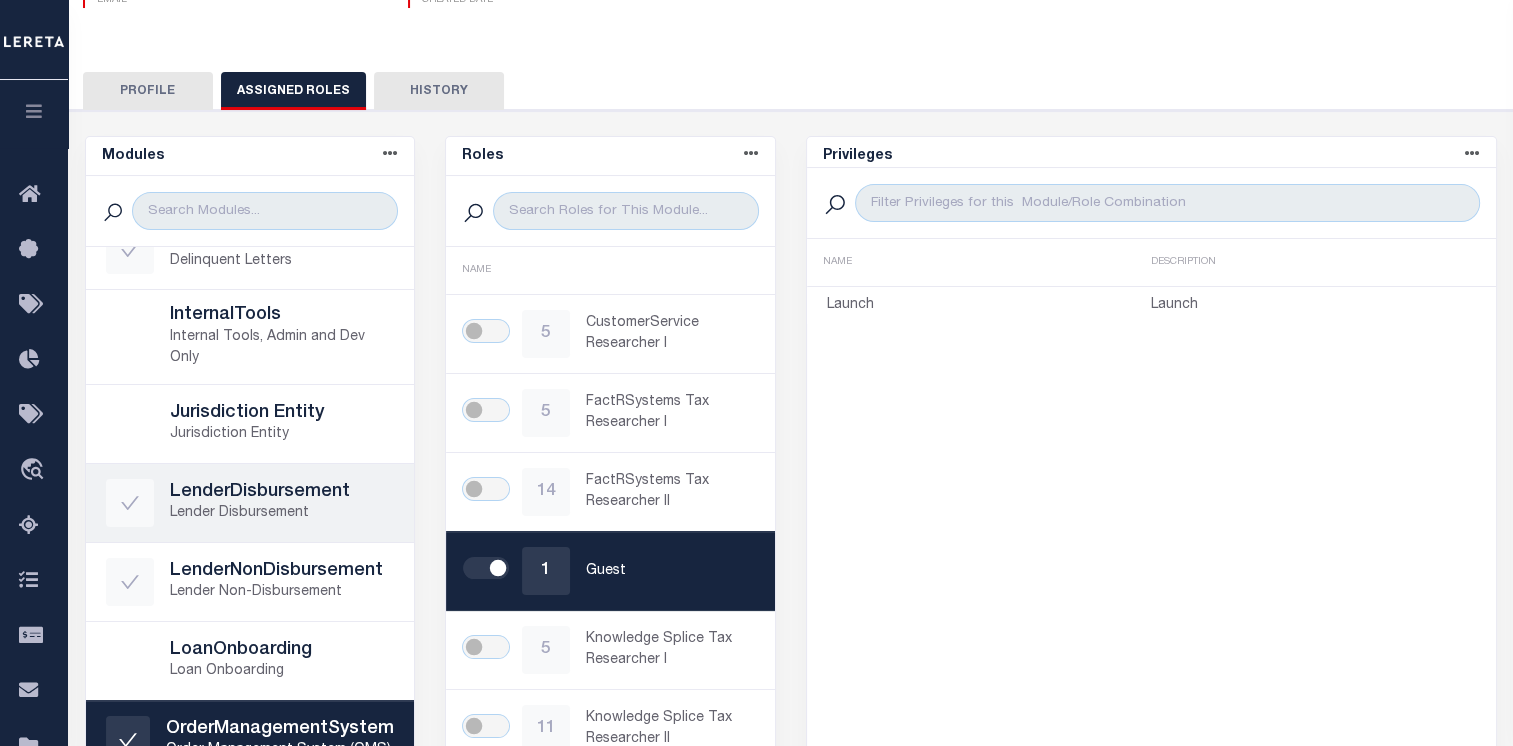 click on "LenderDisbursement" at bounding box center (282, 493) 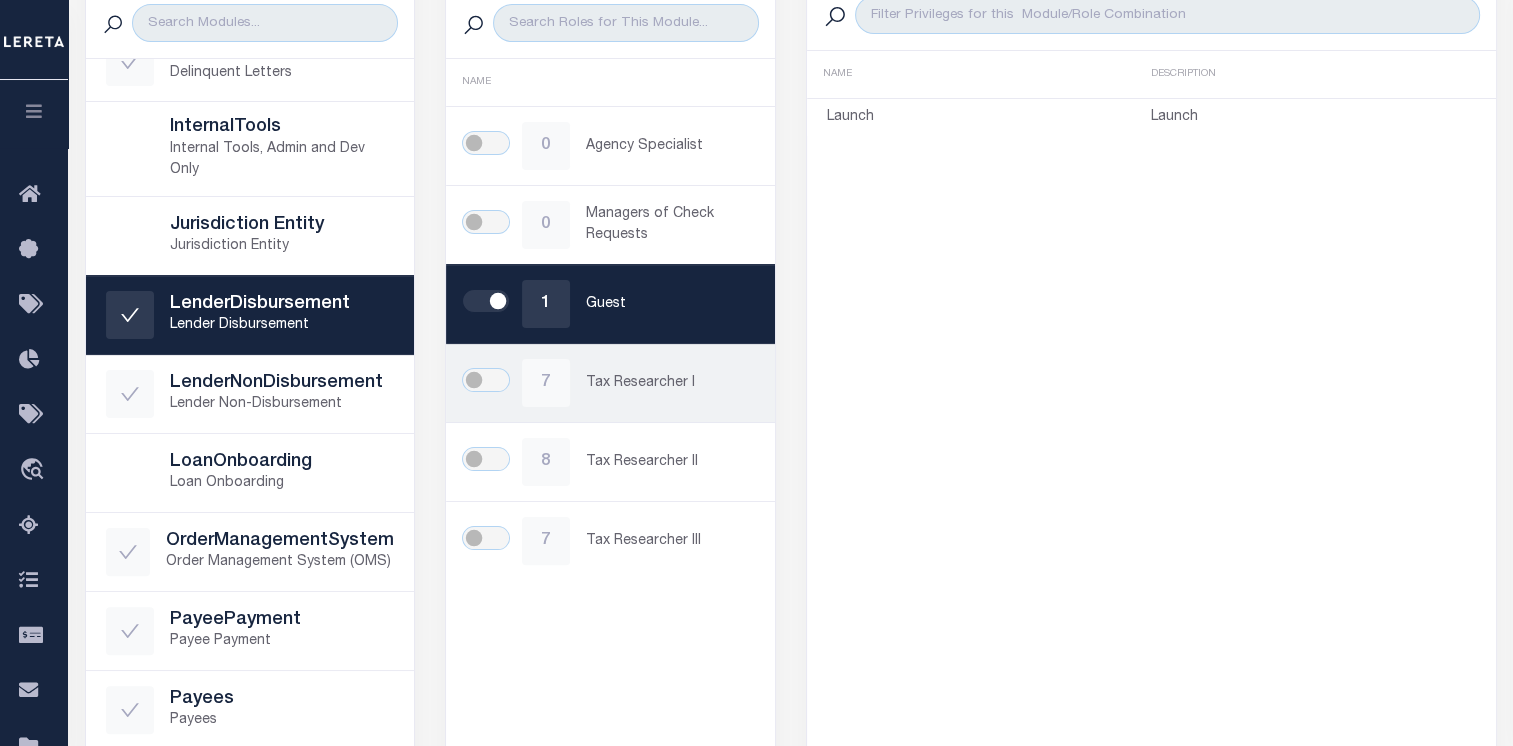 scroll, scrollTop: 400, scrollLeft: 0, axis: vertical 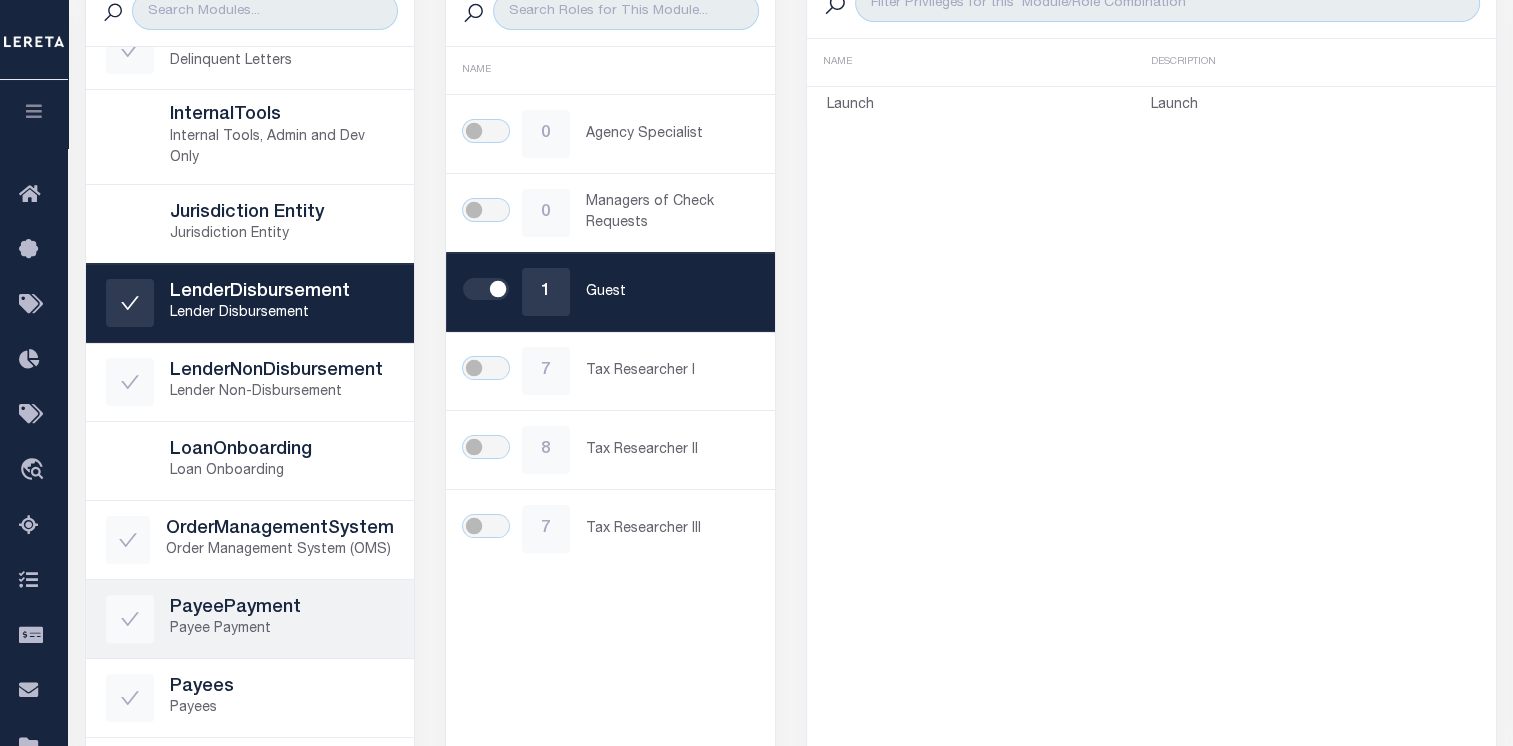 click on "Payee Payment" at bounding box center (282, 629) 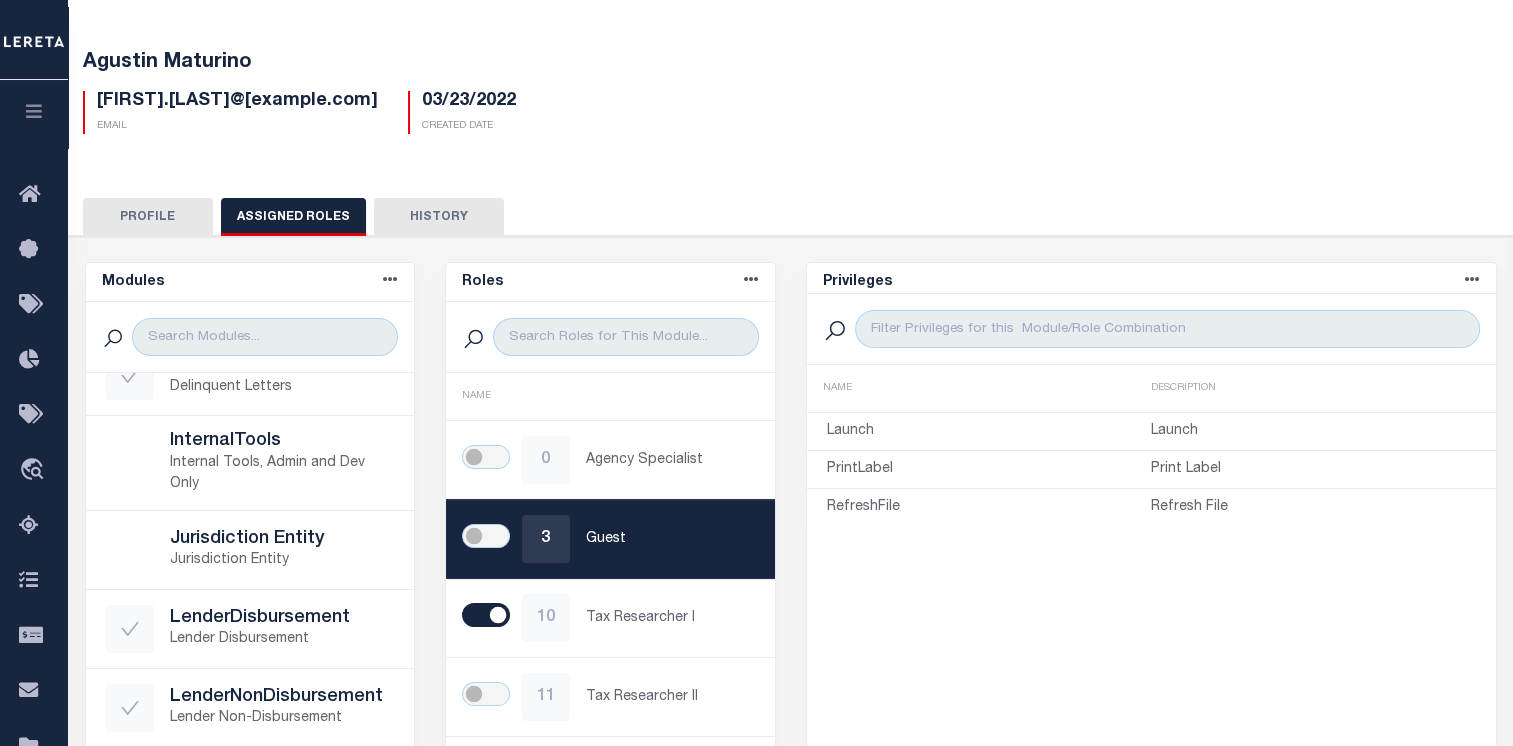 scroll, scrollTop: 0, scrollLeft: 0, axis: both 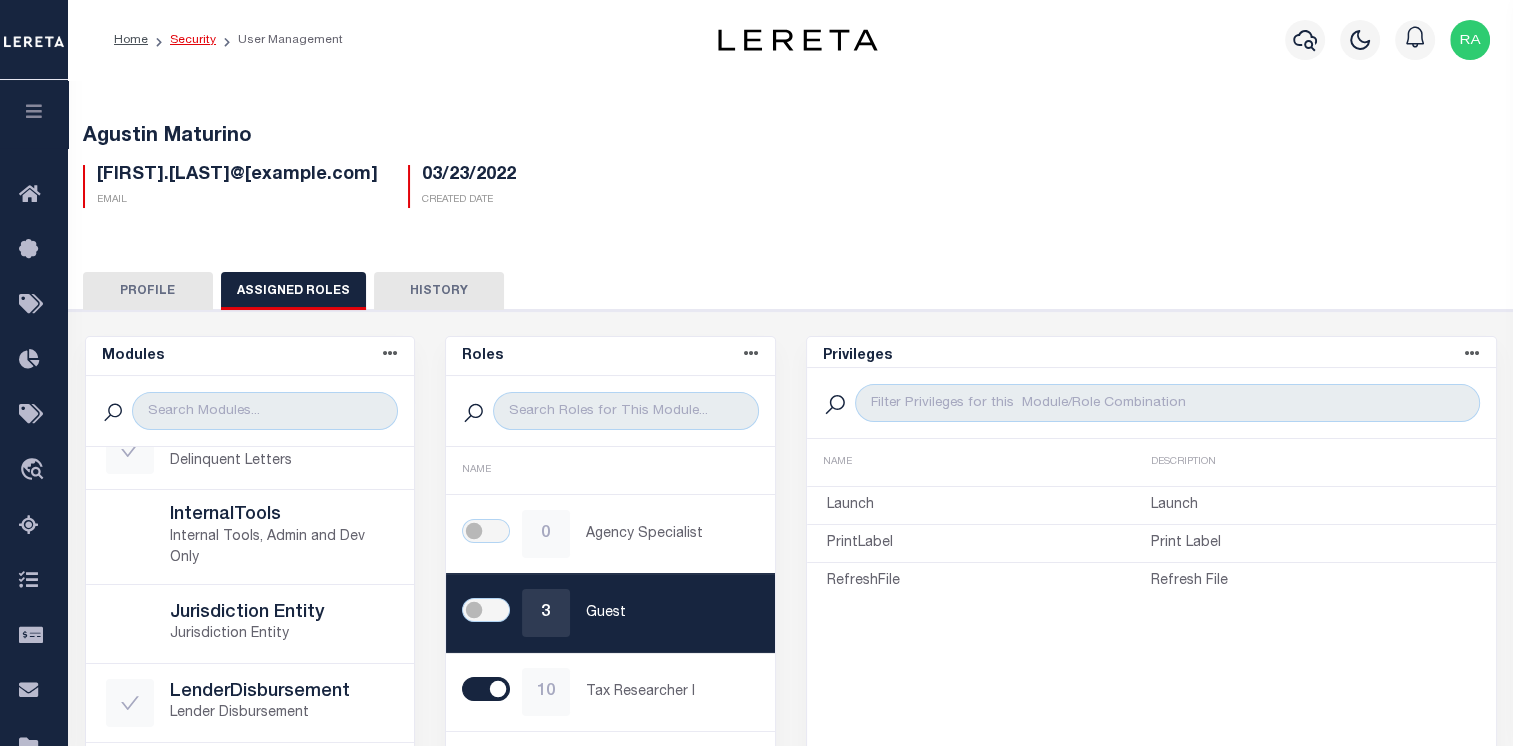 click on "Security" at bounding box center [193, 40] 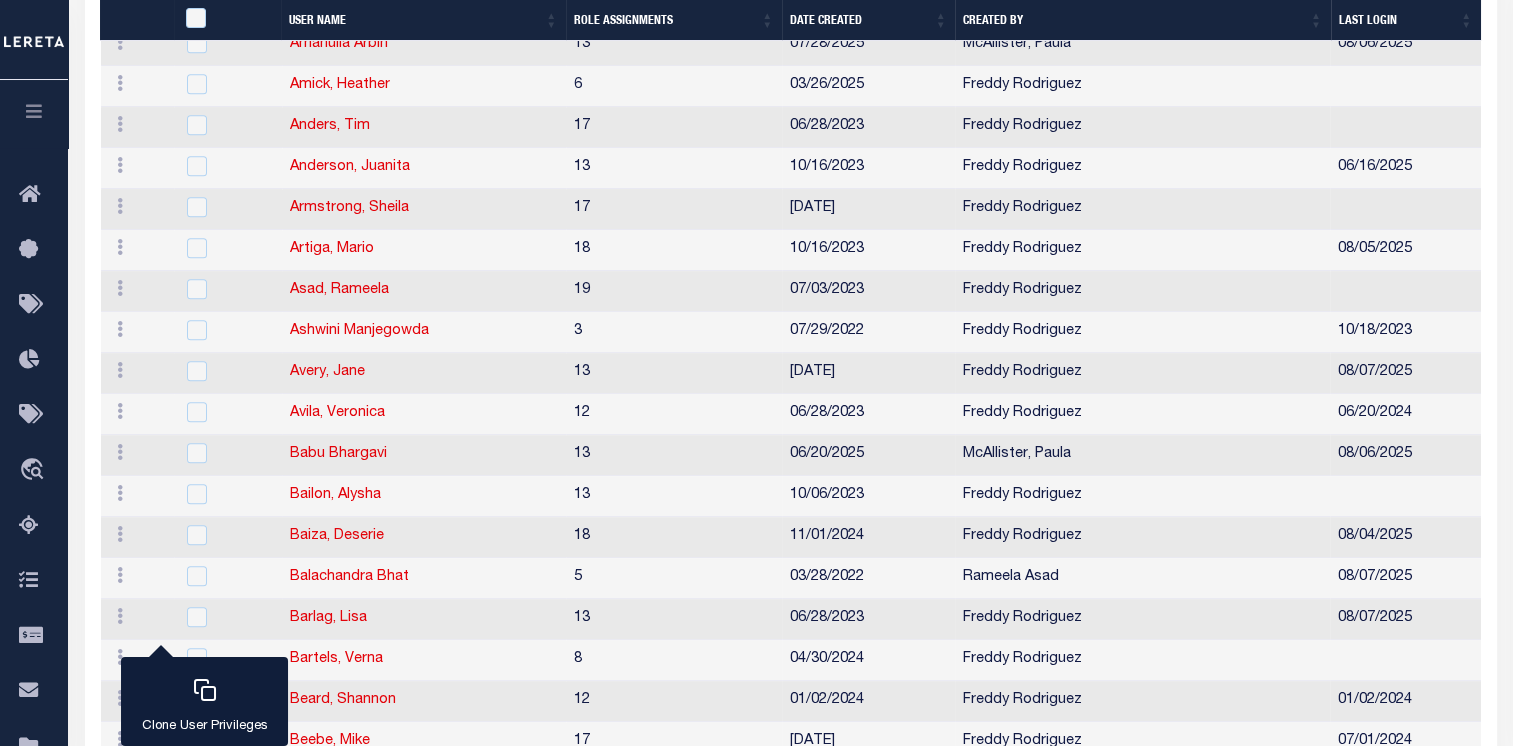 scroll, scrollTop: 700, scrollLeft: 0, axis: vertical 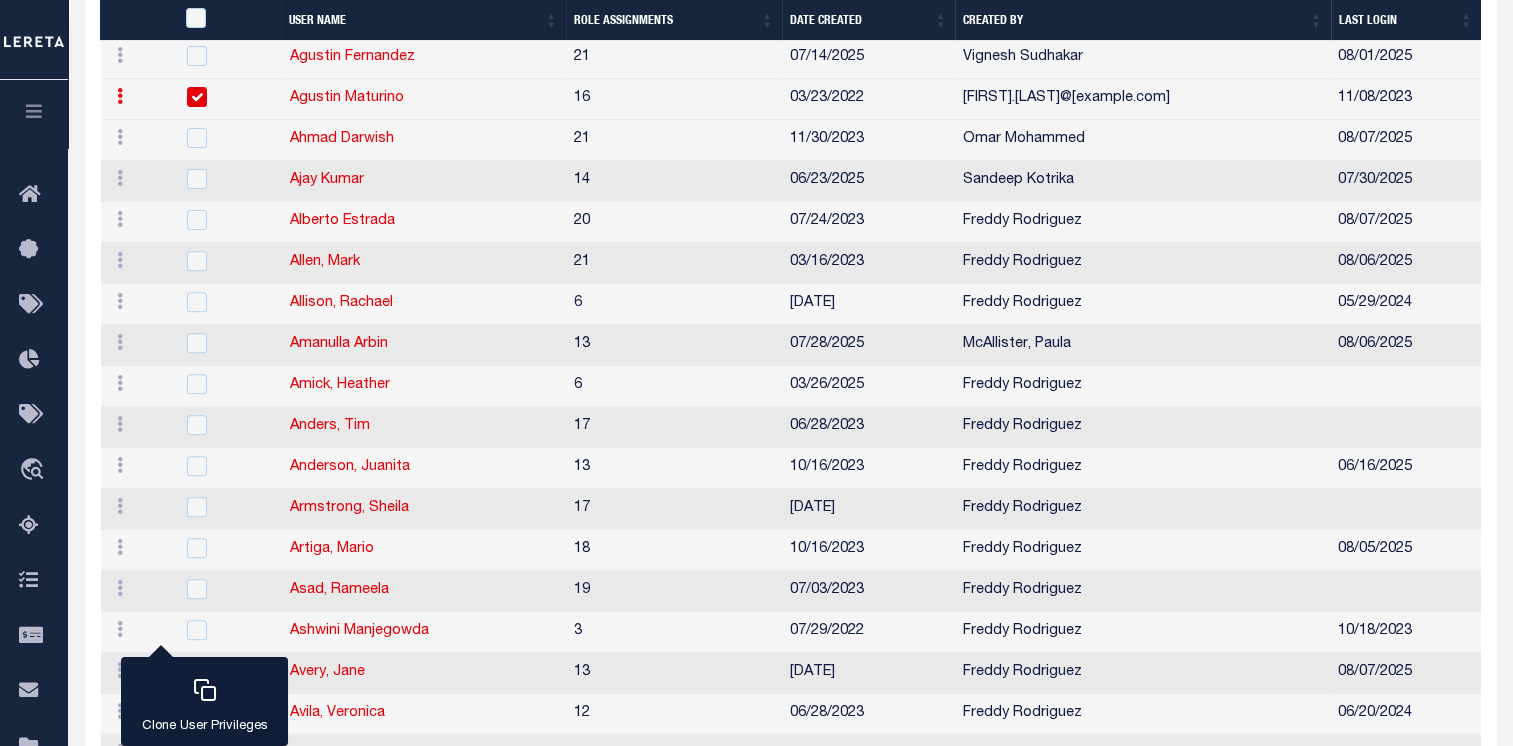 click at bounding box center (228, 98) 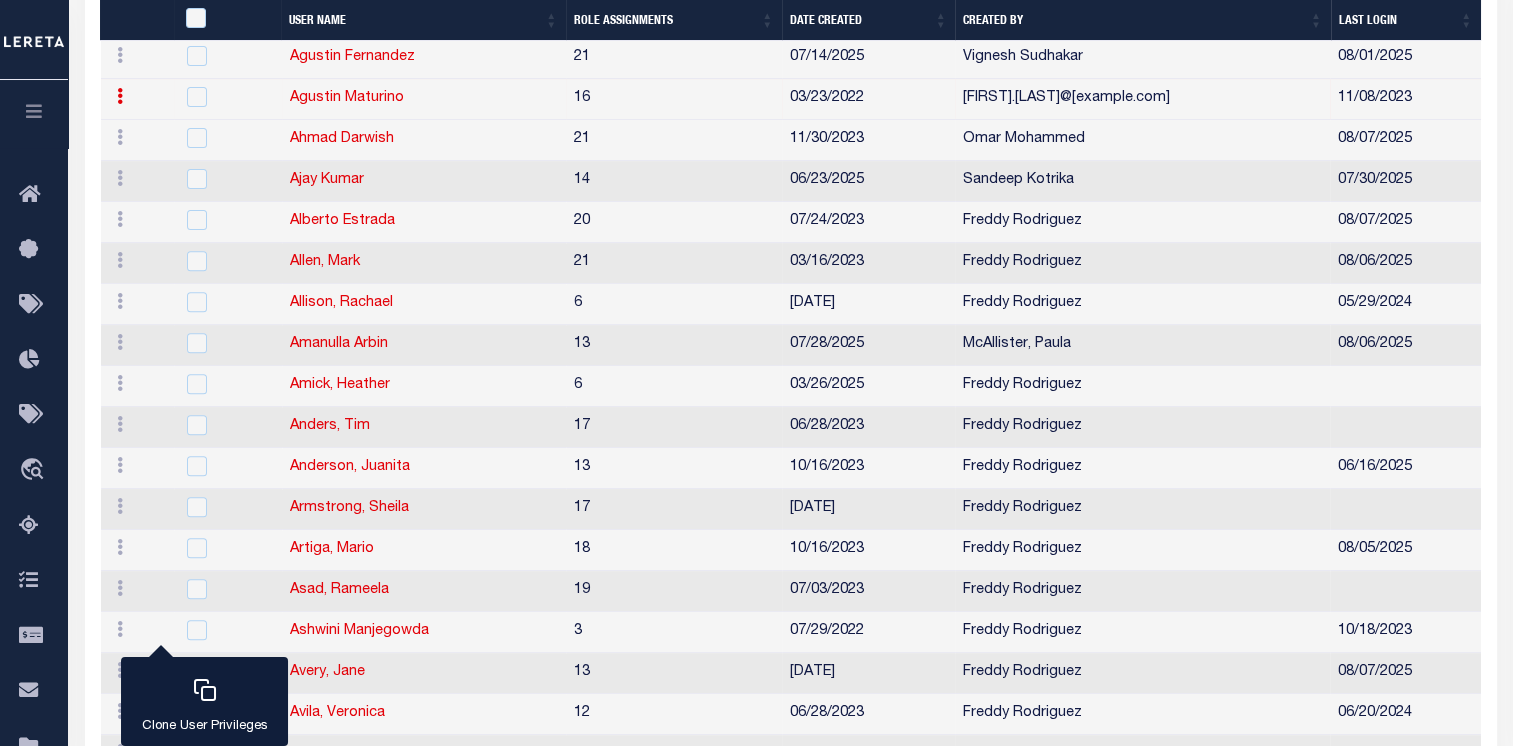 checkbox on "false" 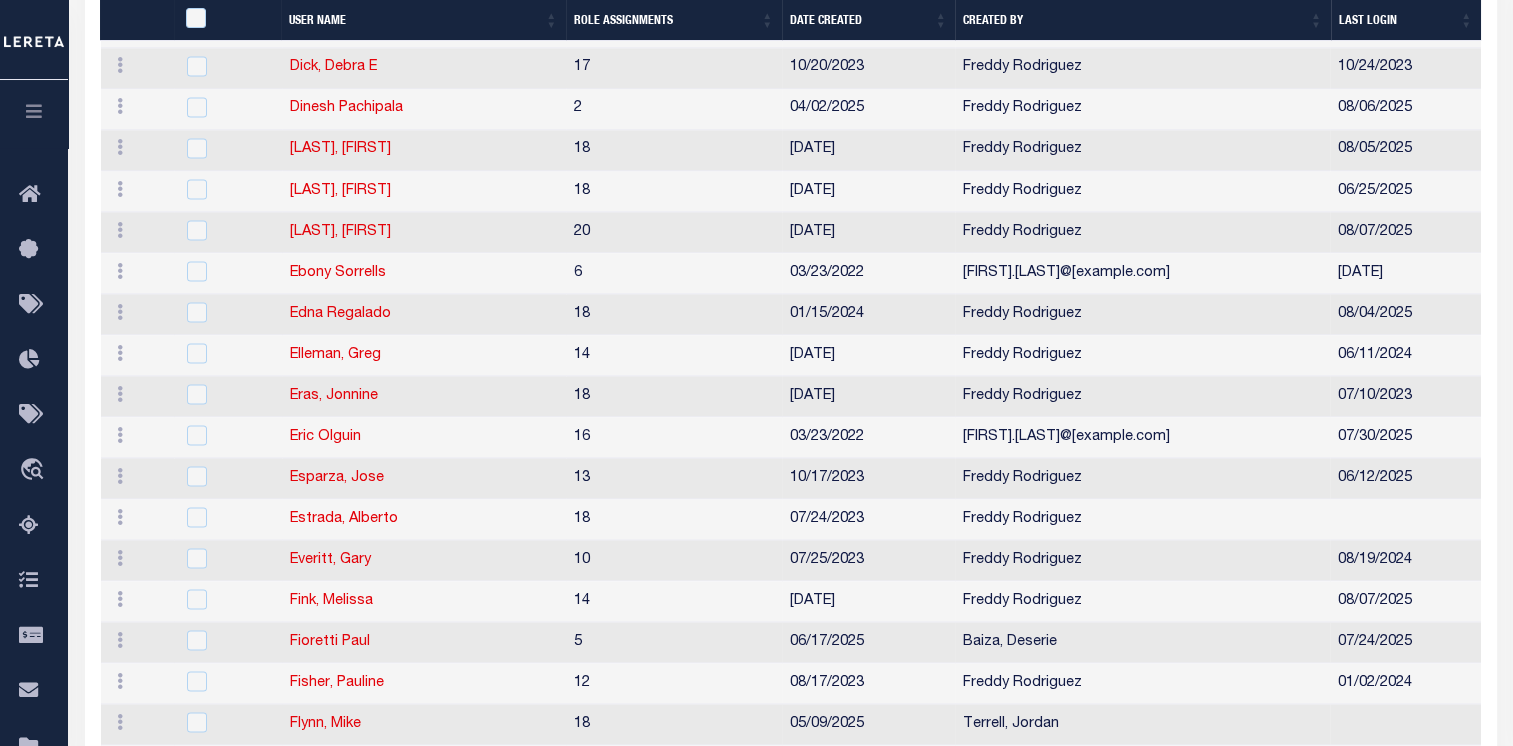 scroll, scrollTop: 4055, scrollLeft: 0, axis: vertical 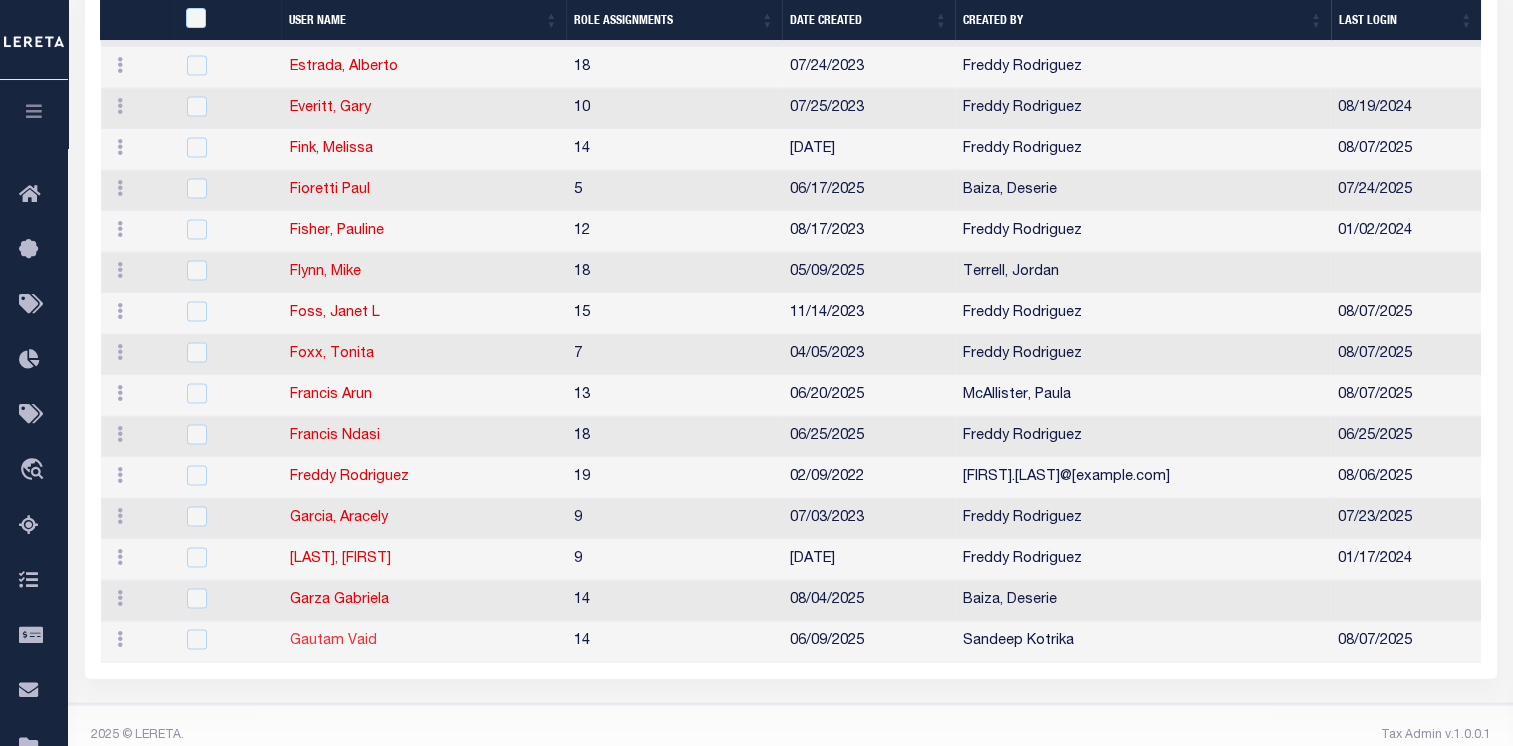 click on "Gautam Vaid" at bounding box center [333, 641] 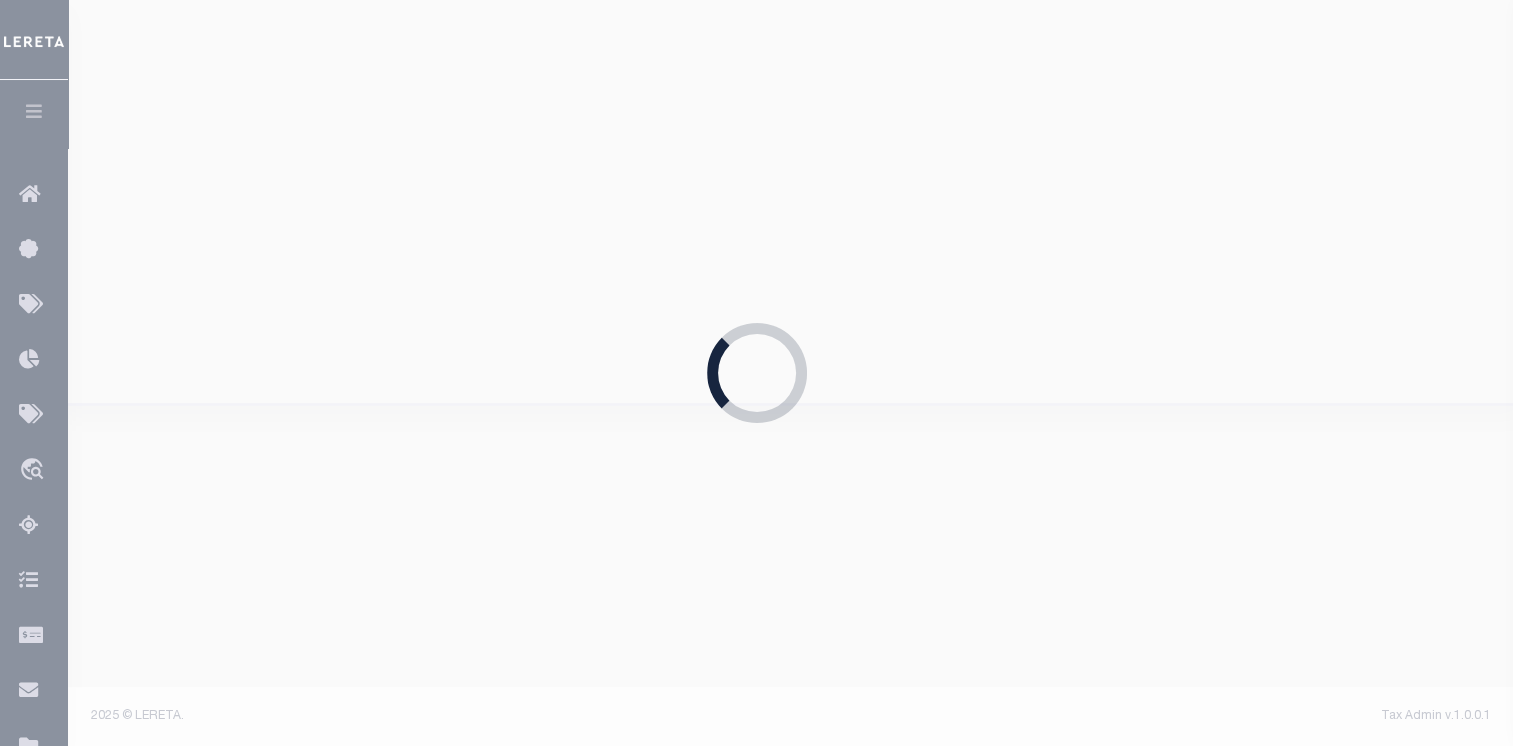 type on "[LAST]" 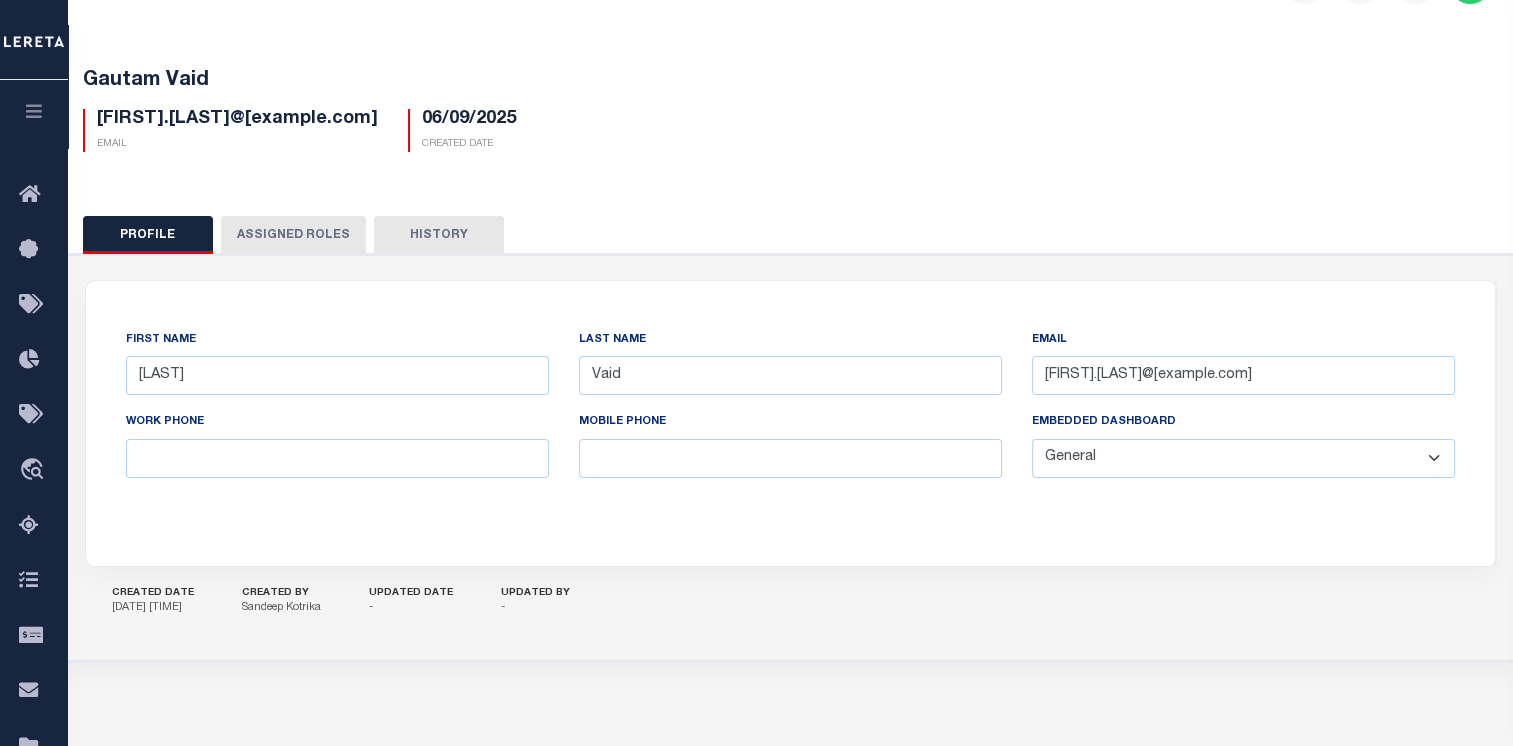 scroll, scrollTop: 0, scrollLeft: 0, axis: both 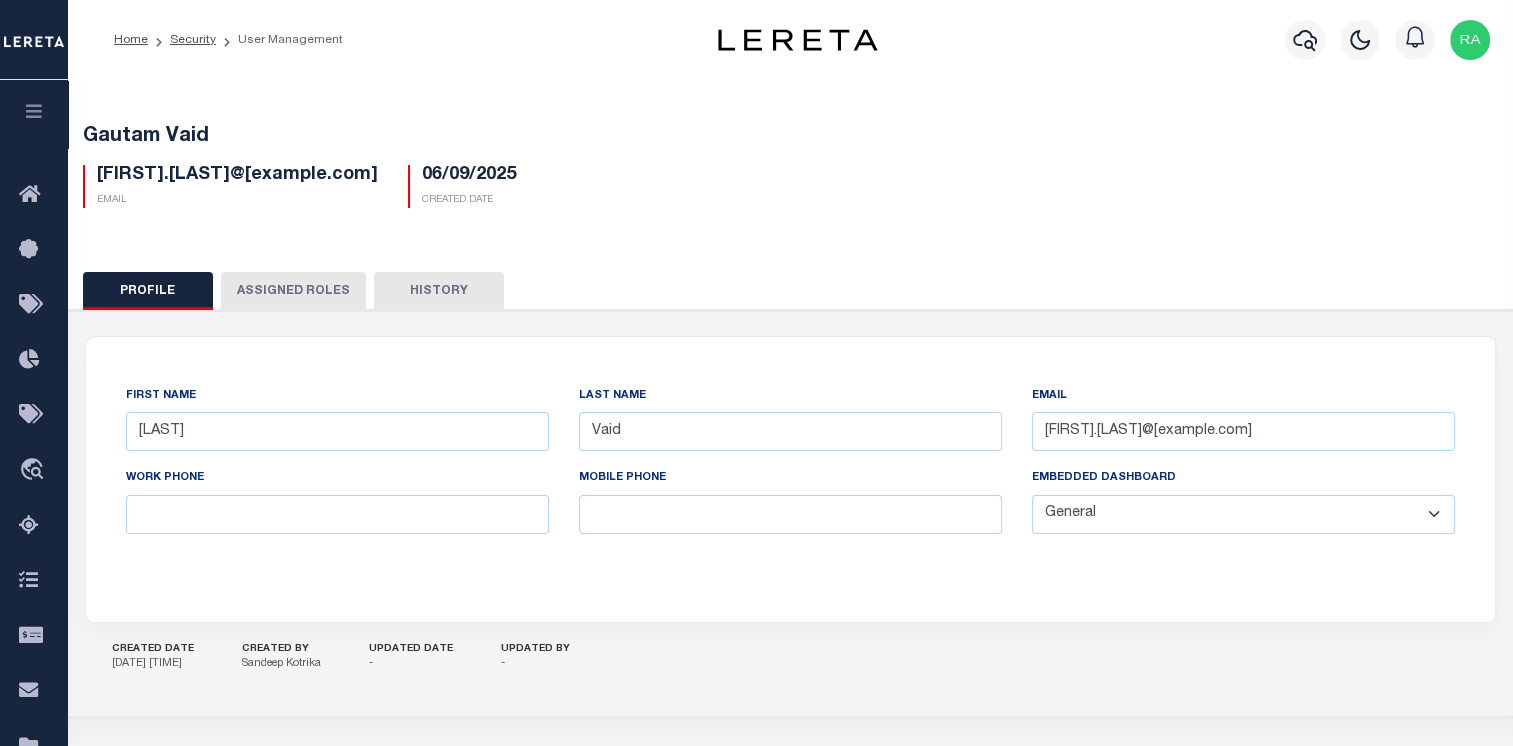 click on "Assigned Roles" at bounding box center (293, 291) 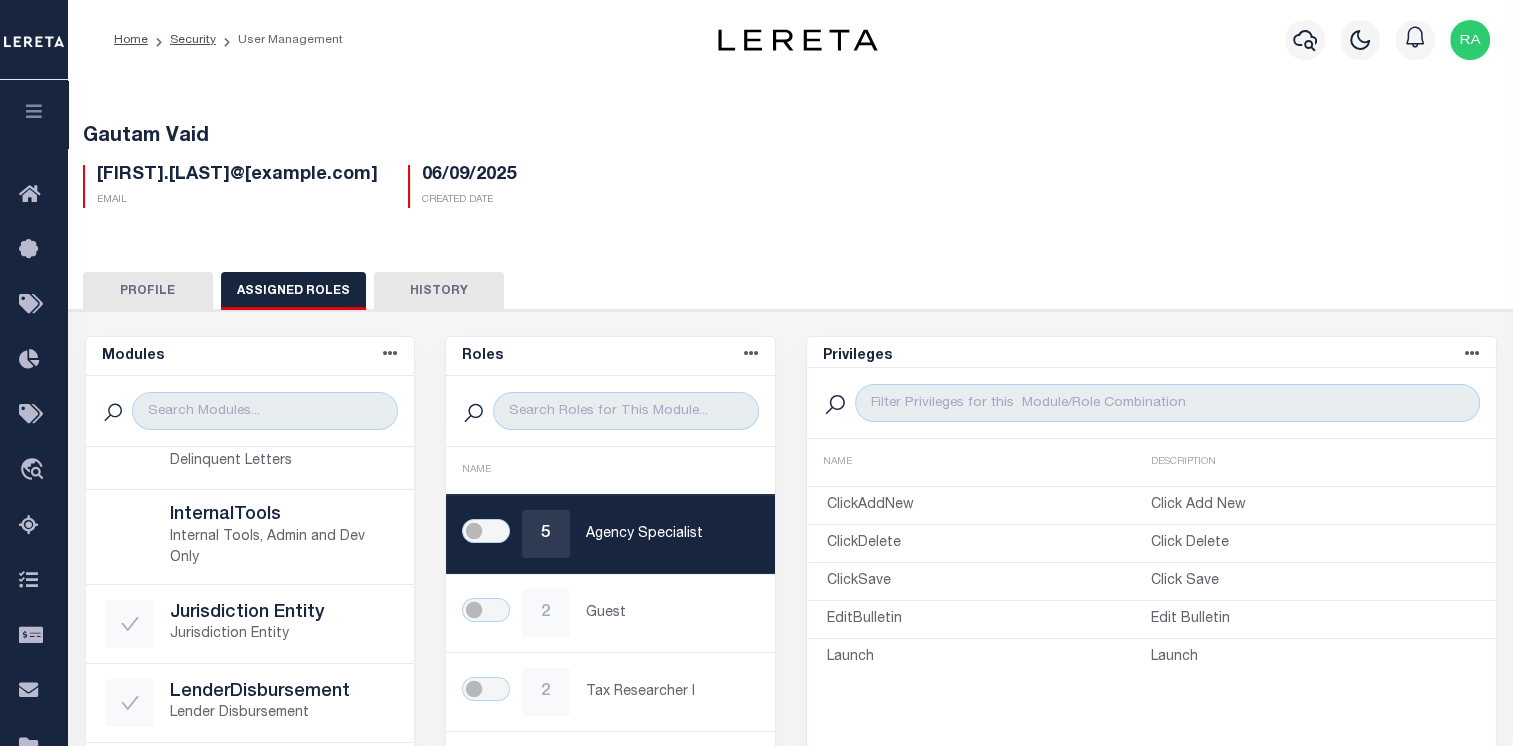 click on "History" at bounding box center (439, 291) 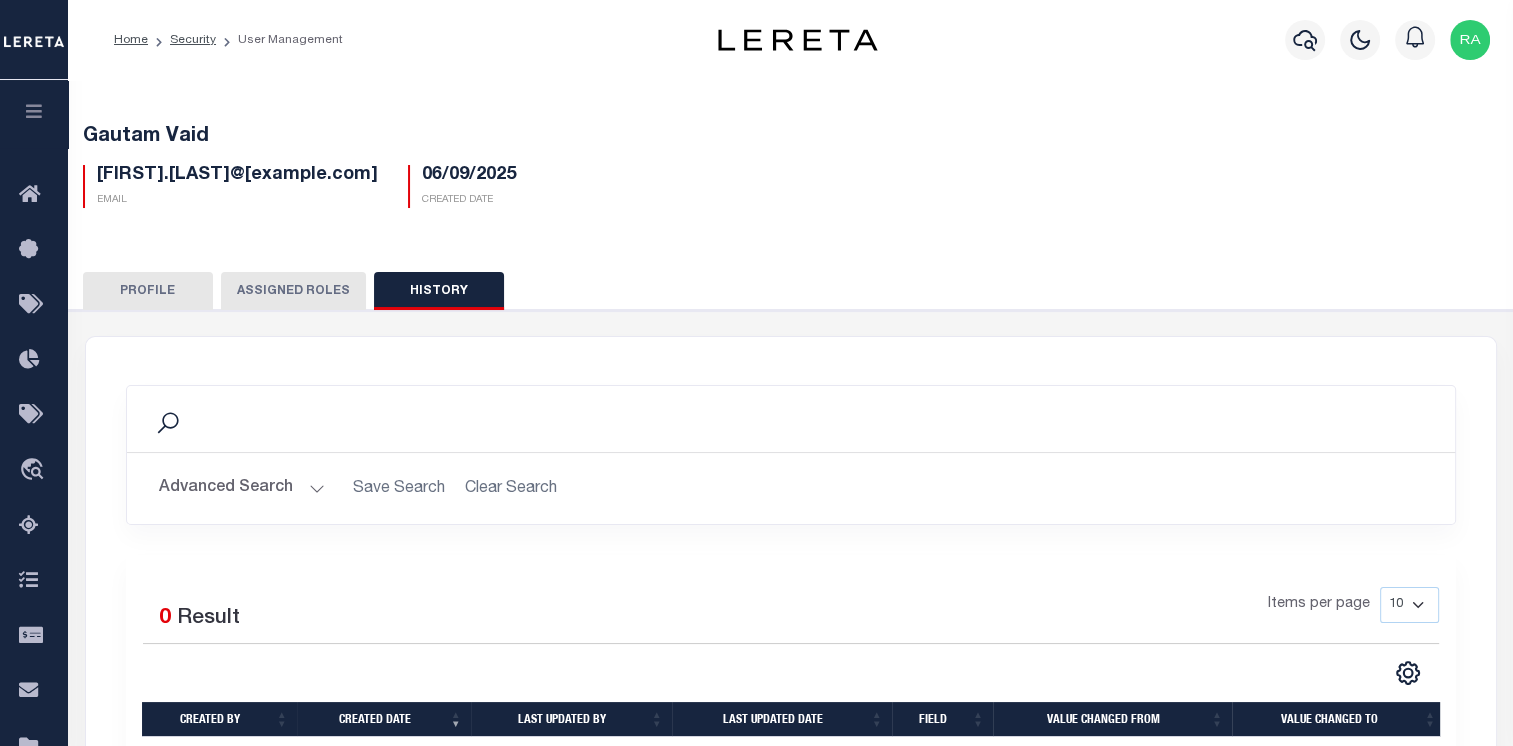 scroll, scrollTop: 0, scrollLeft: 0, axis: both 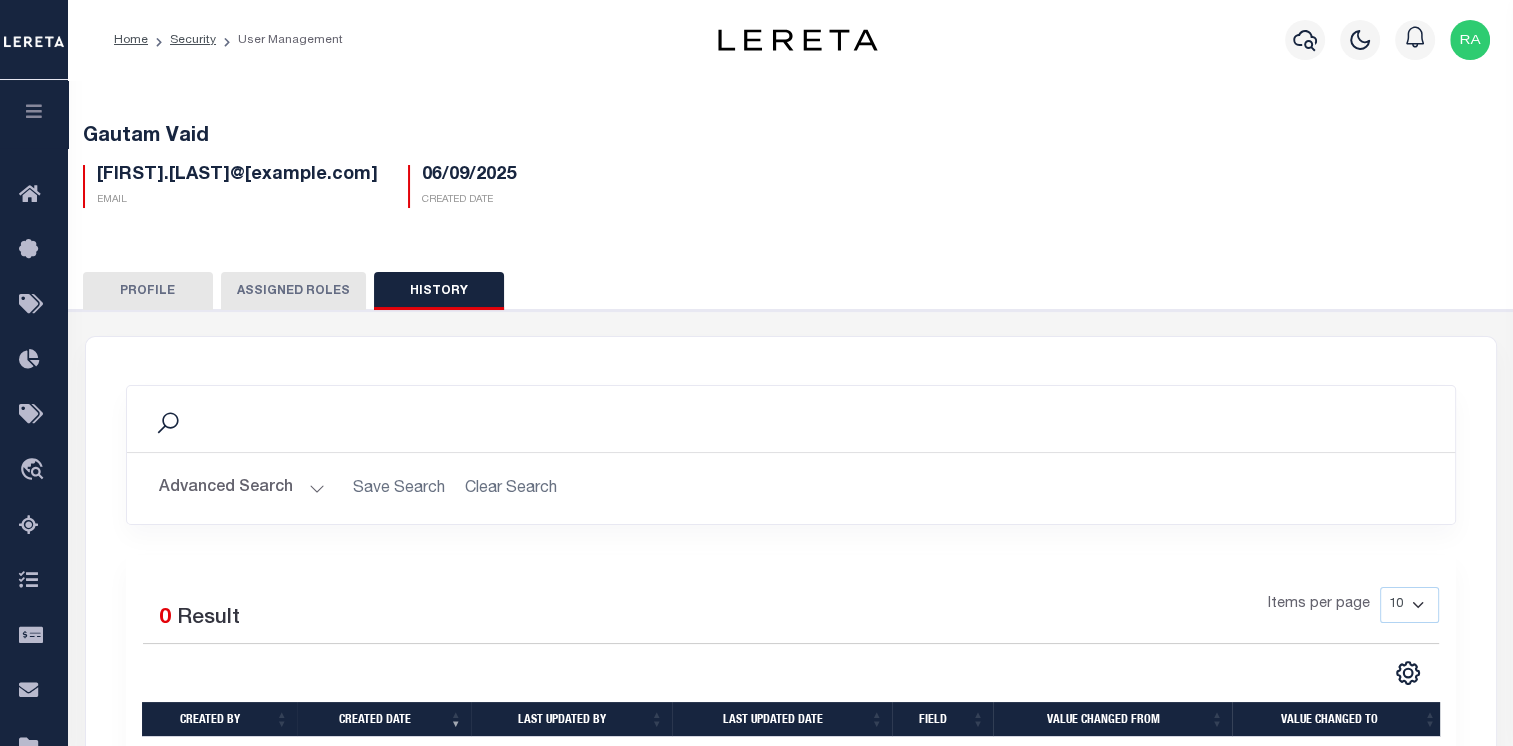 click on "Assigned Roles" at bounding box center (293, 291) 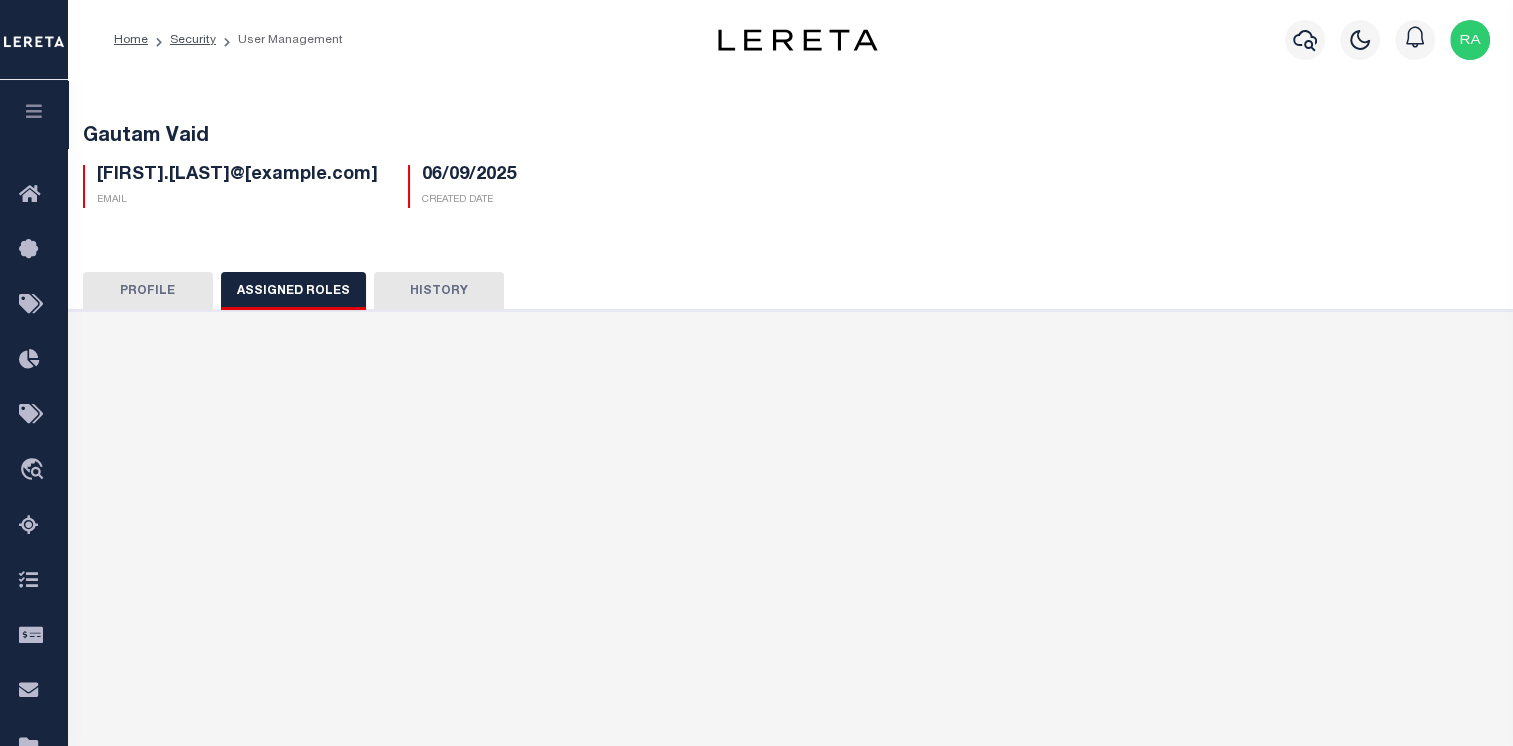 scroll, scrollTop: 400, scrollLeft: 0, axis: vertical 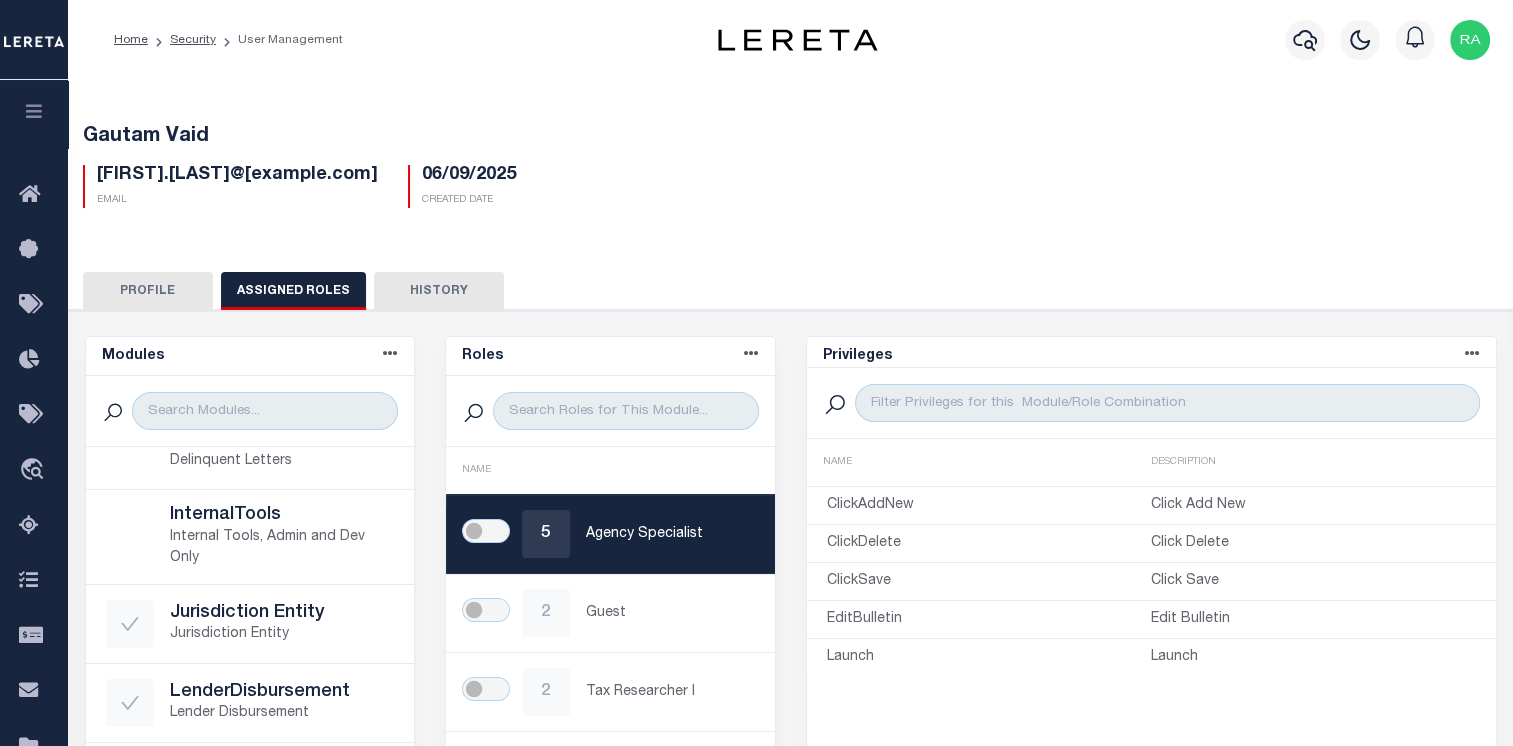 click on "Profile" at bounding box center (148, 291) 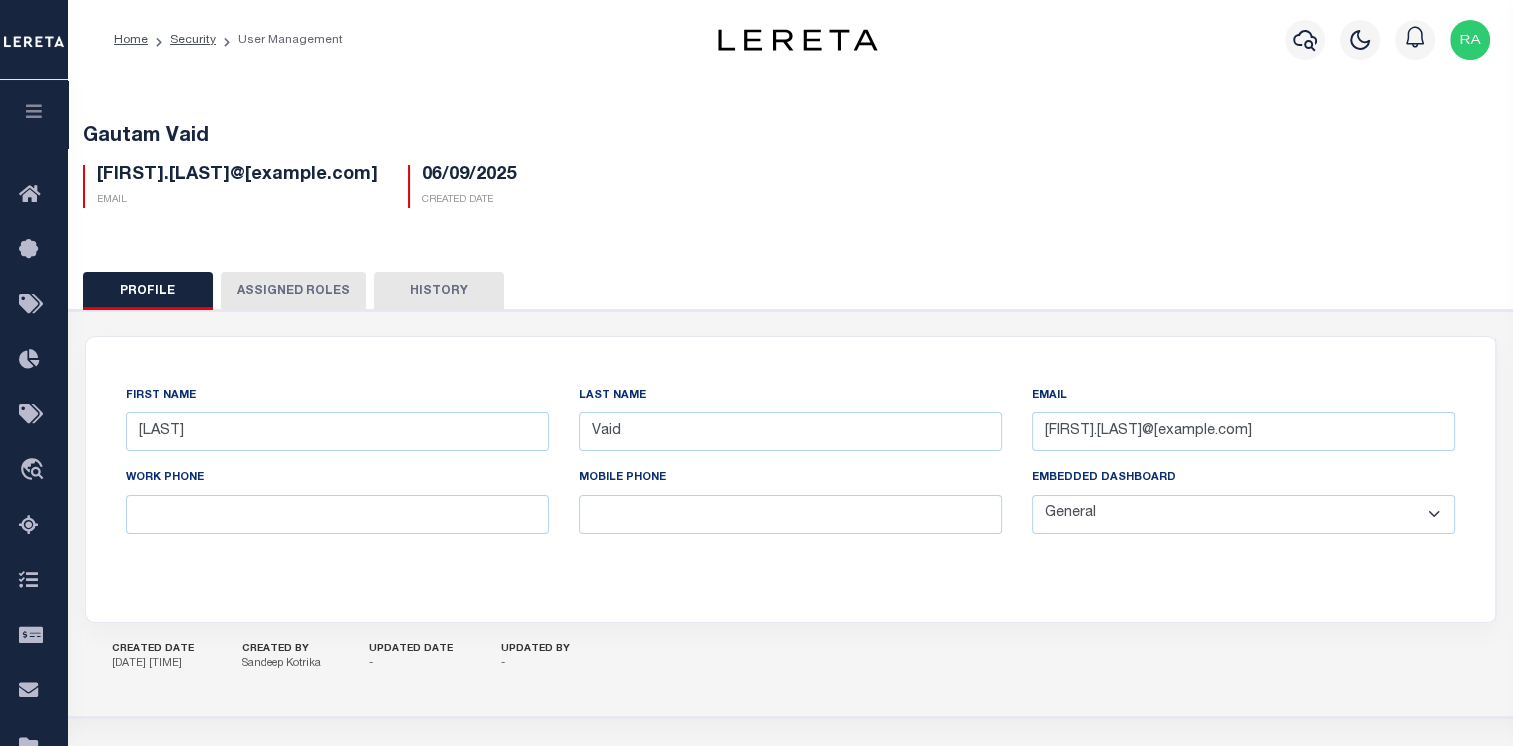 click on "Assigned Roles" at bounding box center [293, 291] 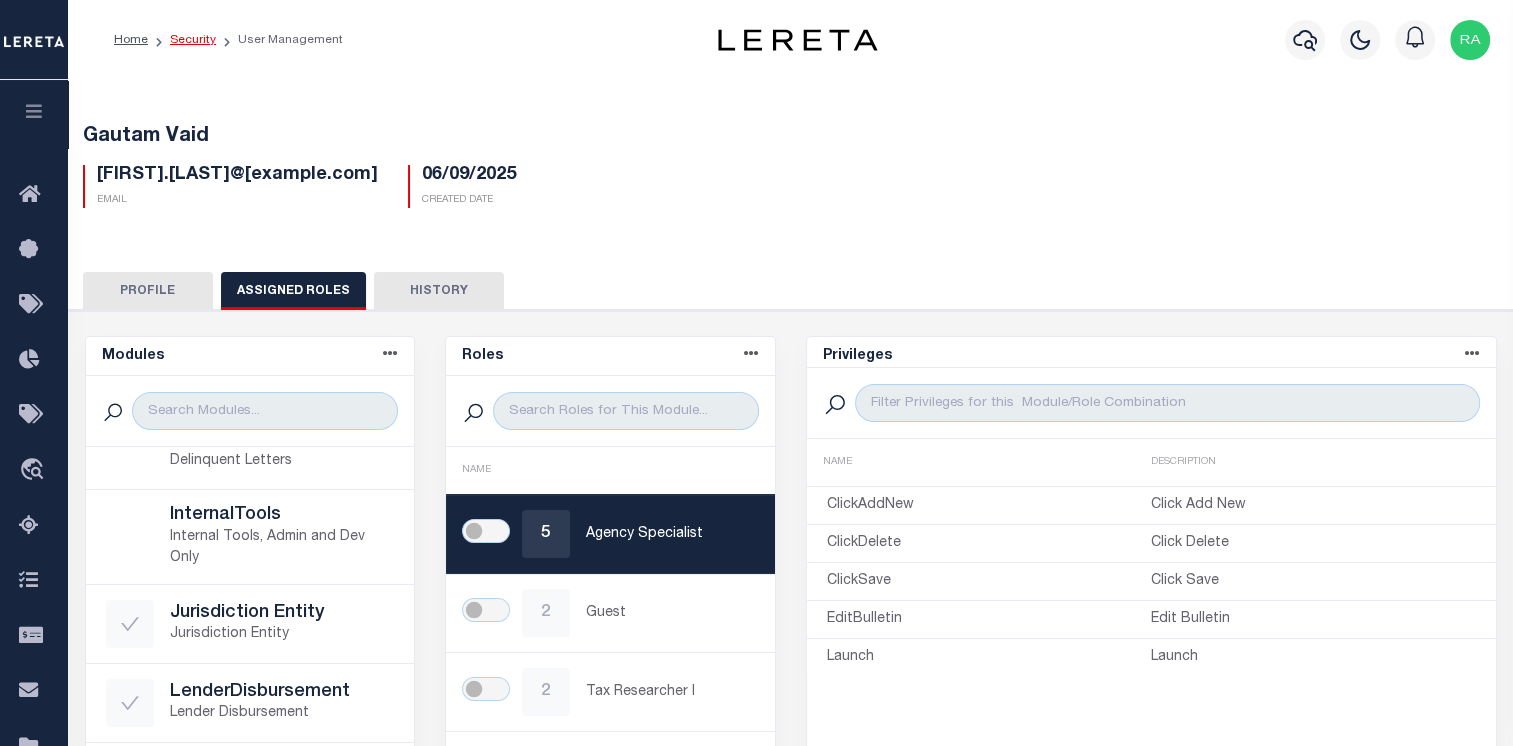 click on "Security" at bounding box center [193, 40] 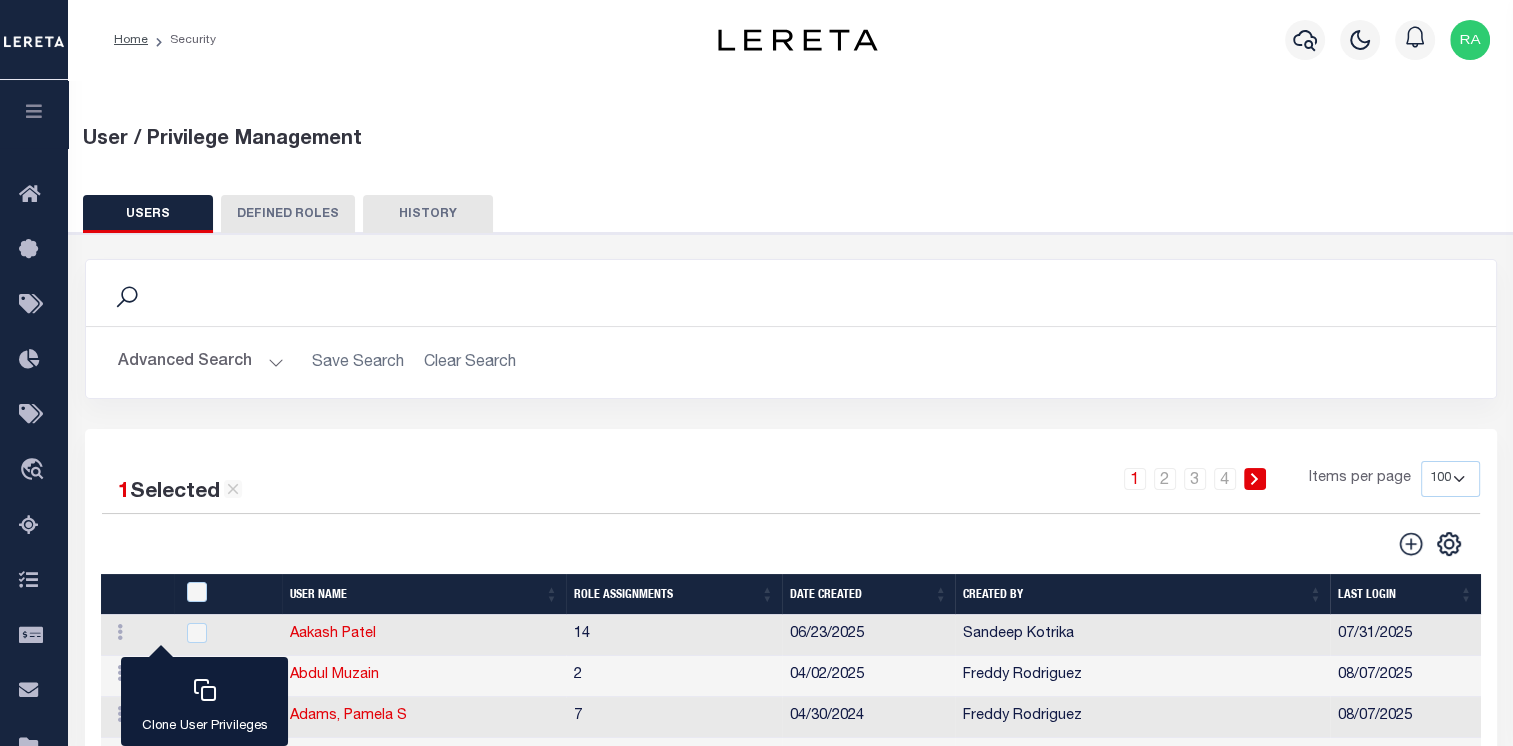 click on "DEFINED ROLES" at bounding box center (288, 214) 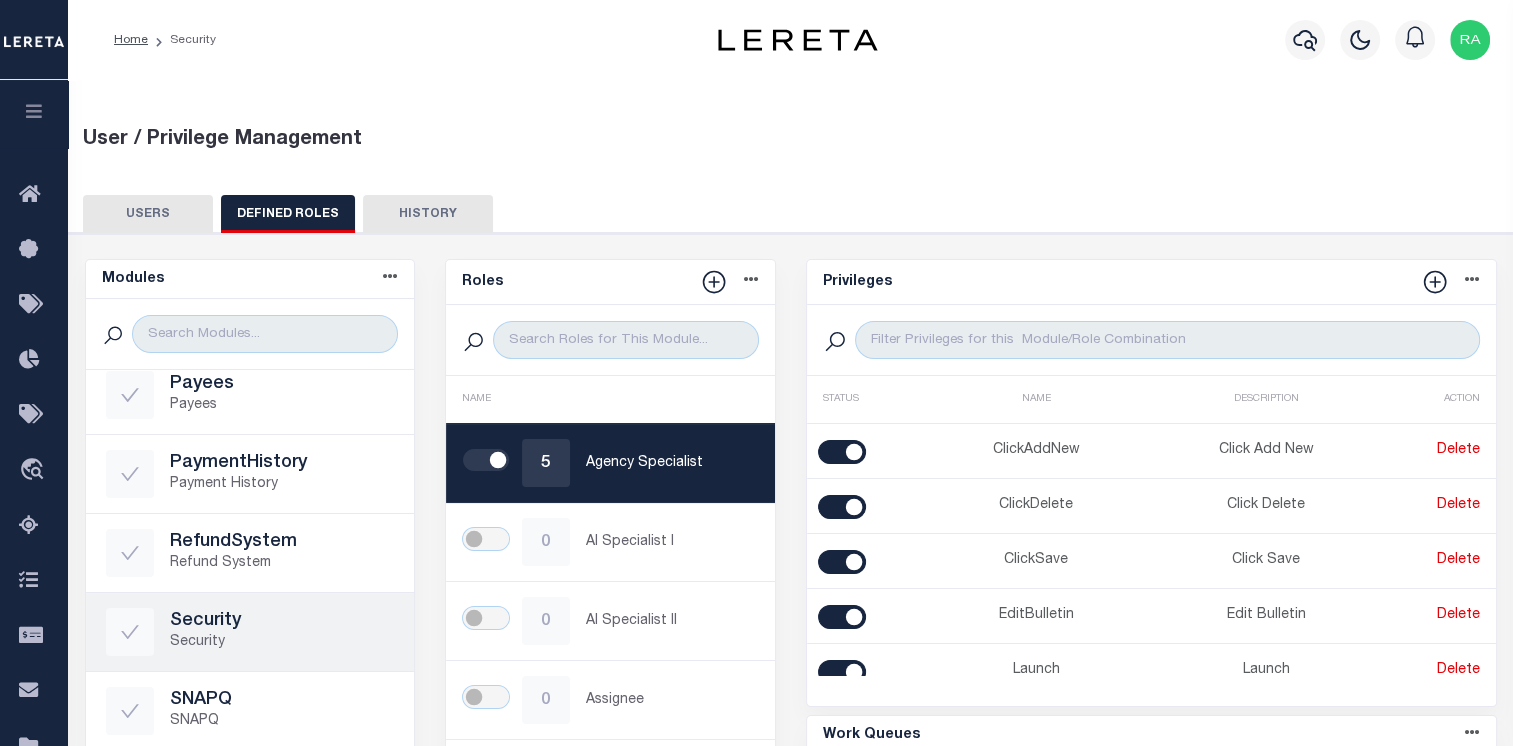scroll, scrollTop: 1032, scrollLeft: 0, axis: vertical 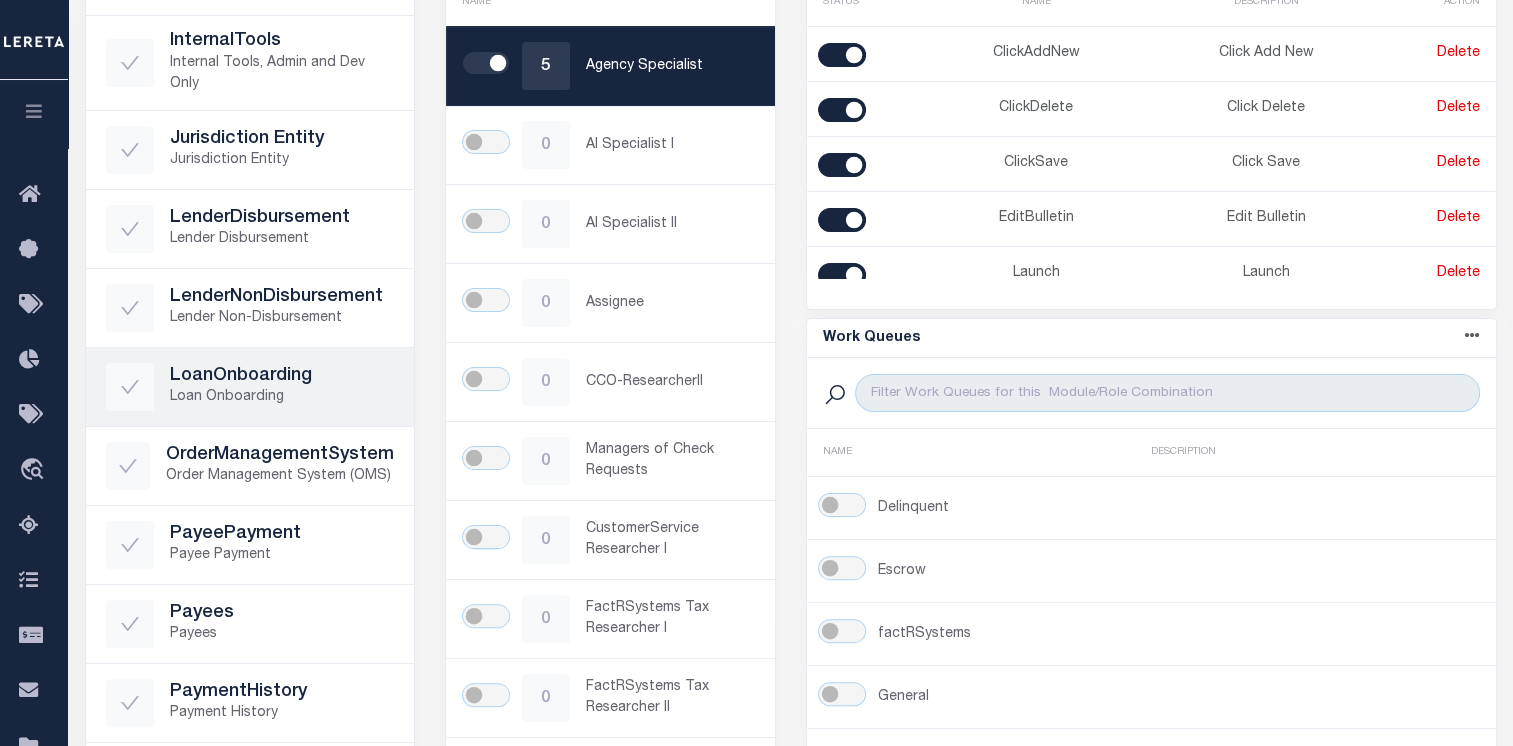 click on "Loan Onboarding" at bounding box center [282, 397] 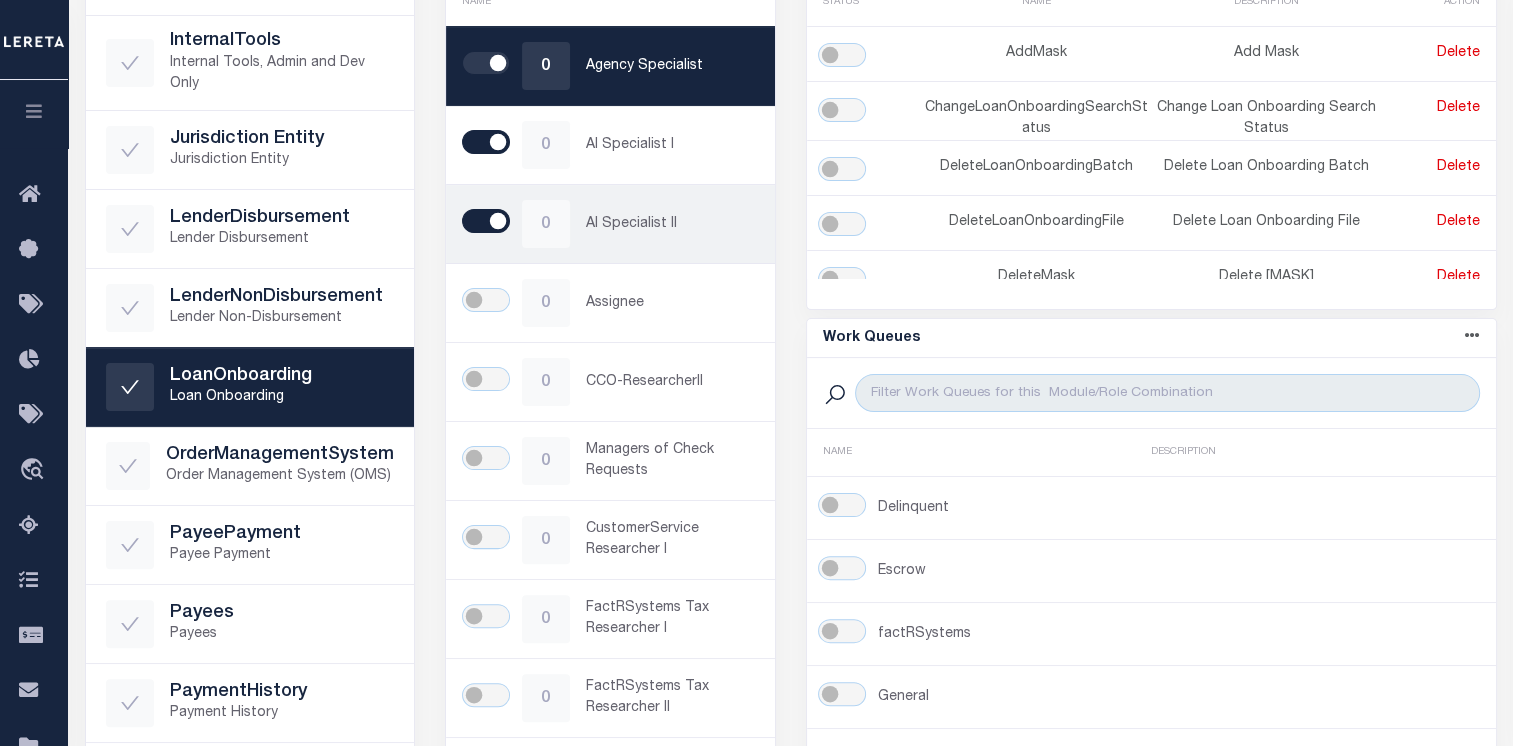 click on "0 AI Specialist II" at bounding box center [610, 224] 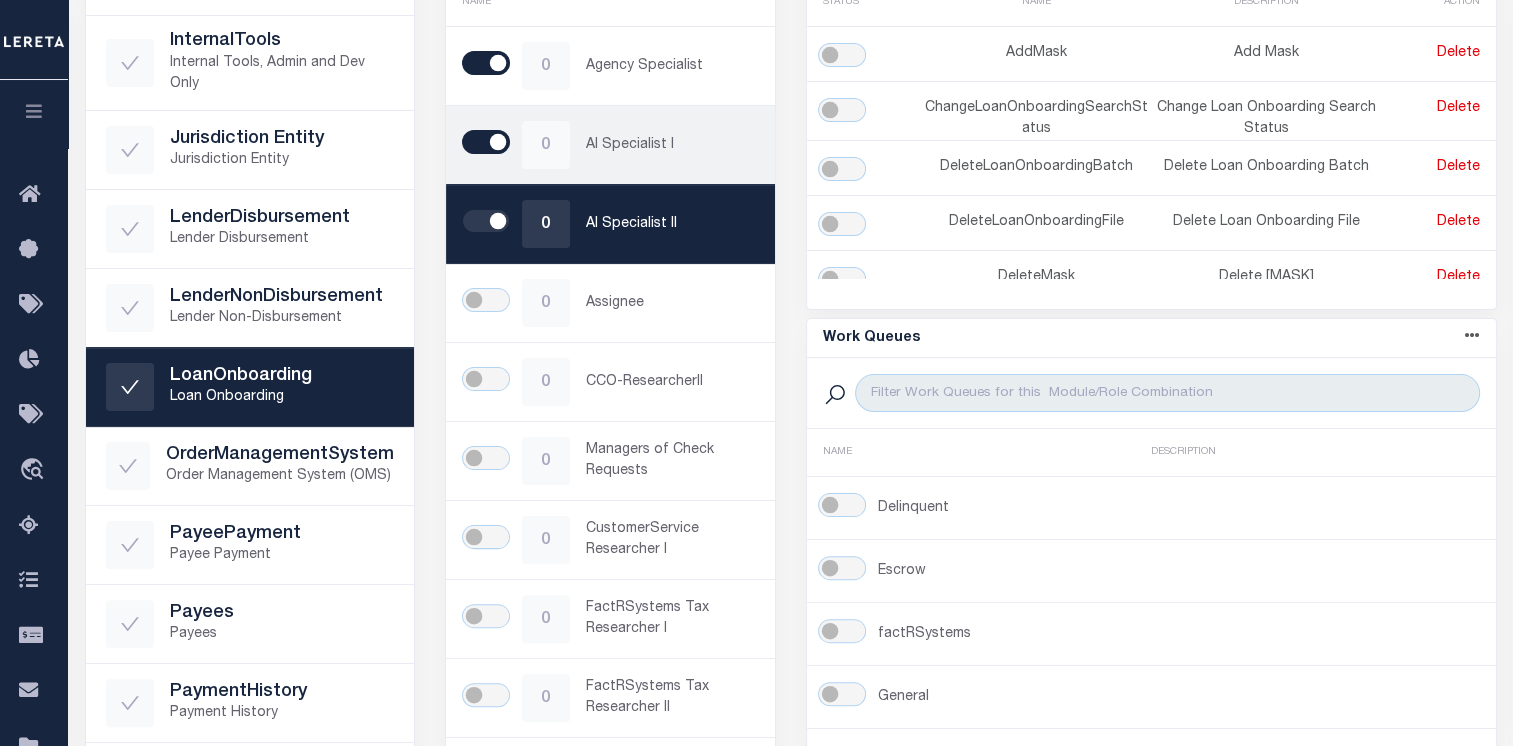 click on "0 AI Specialist I" at bounding box center [610, 145] 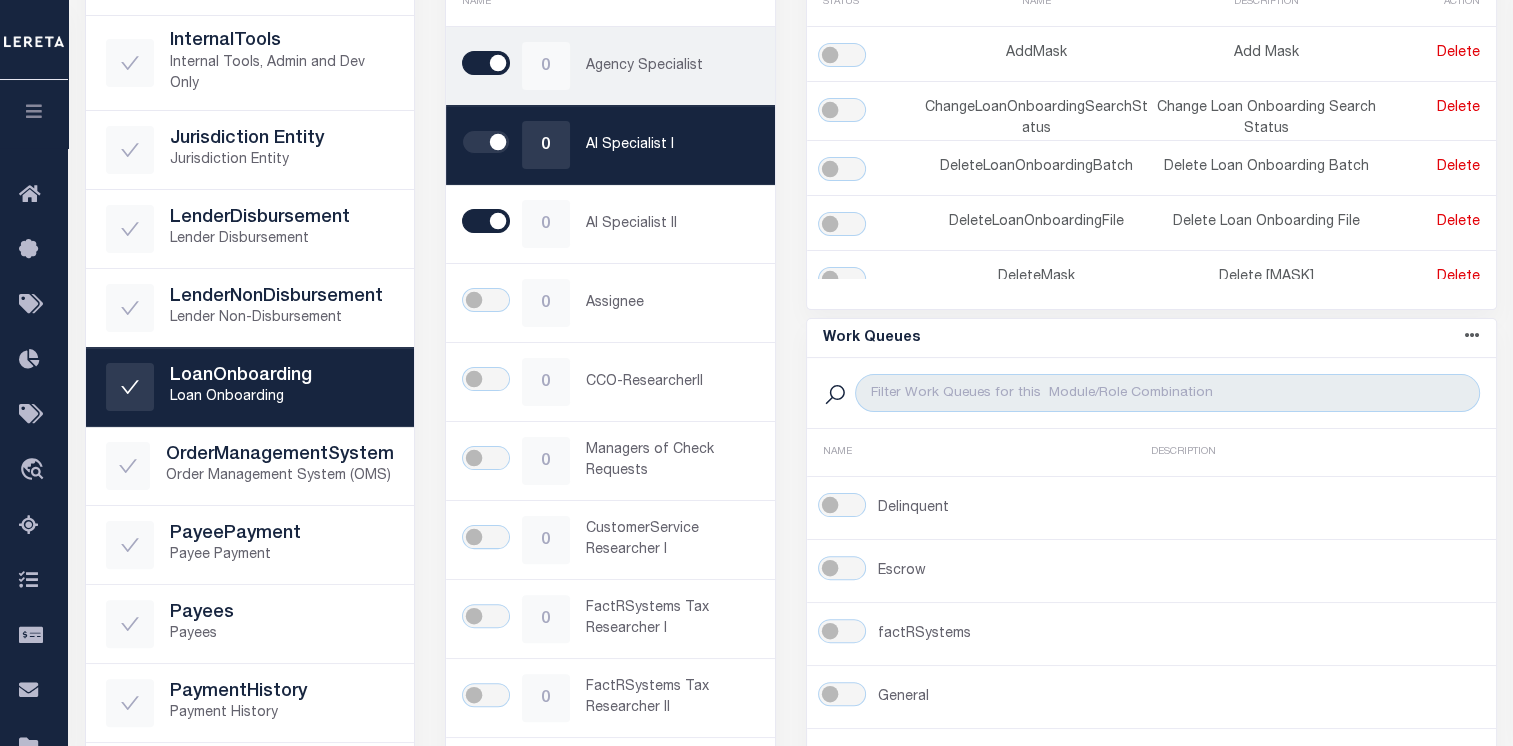 click on "0 Agency Specialist" at bounding box center [610, 66] 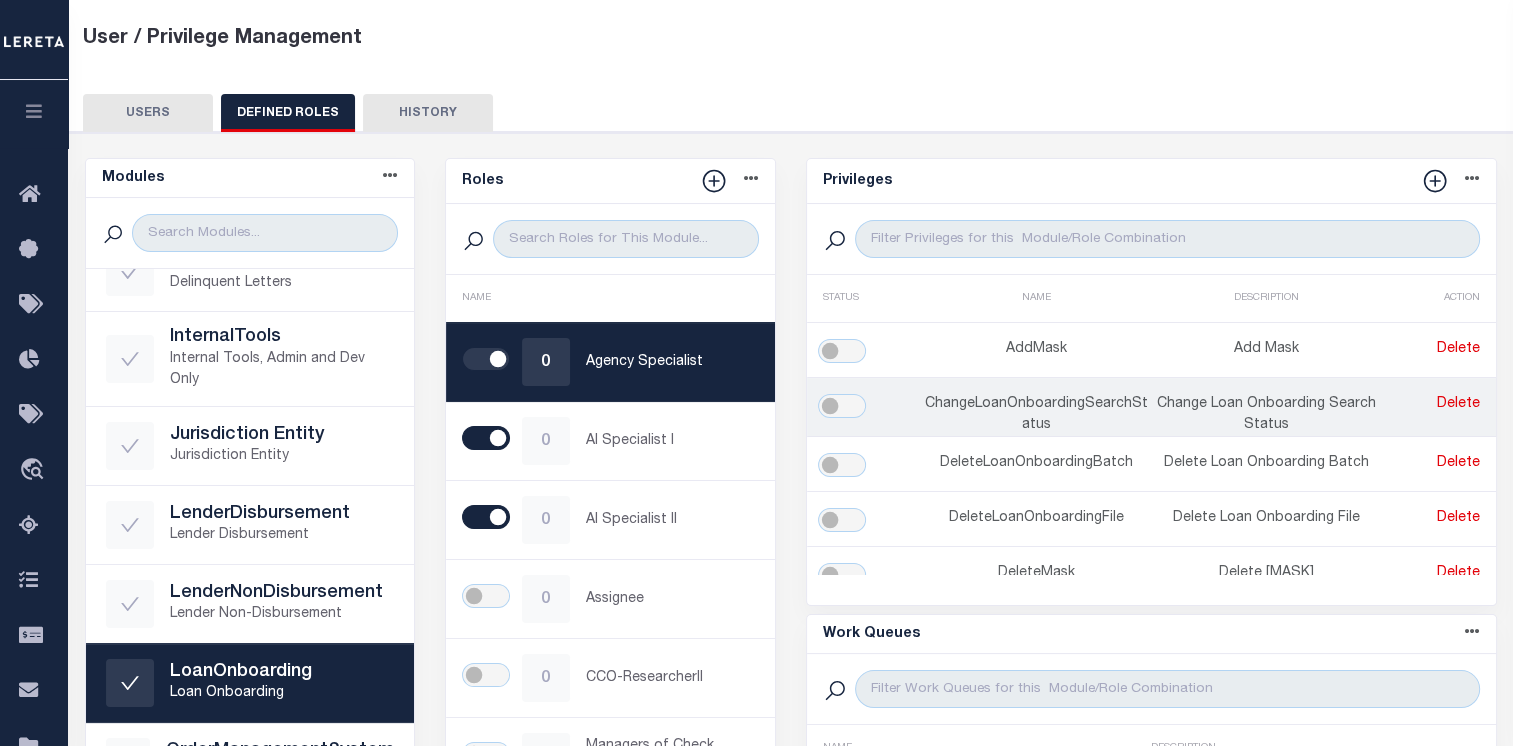 scroll, scrollTop: 97, scrollLeft: 0, axis: vertical 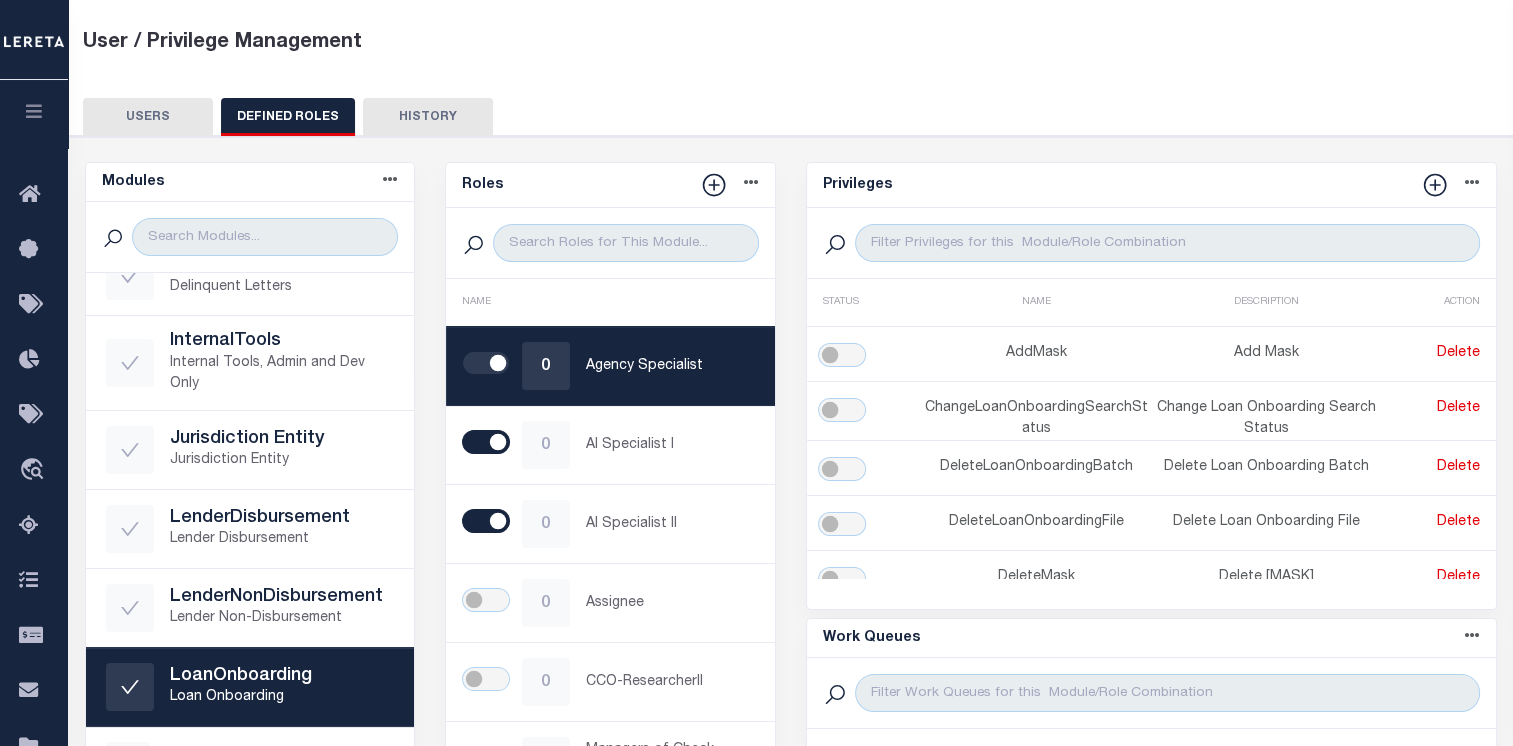click on "USERS" at bounding box center [148, 117] 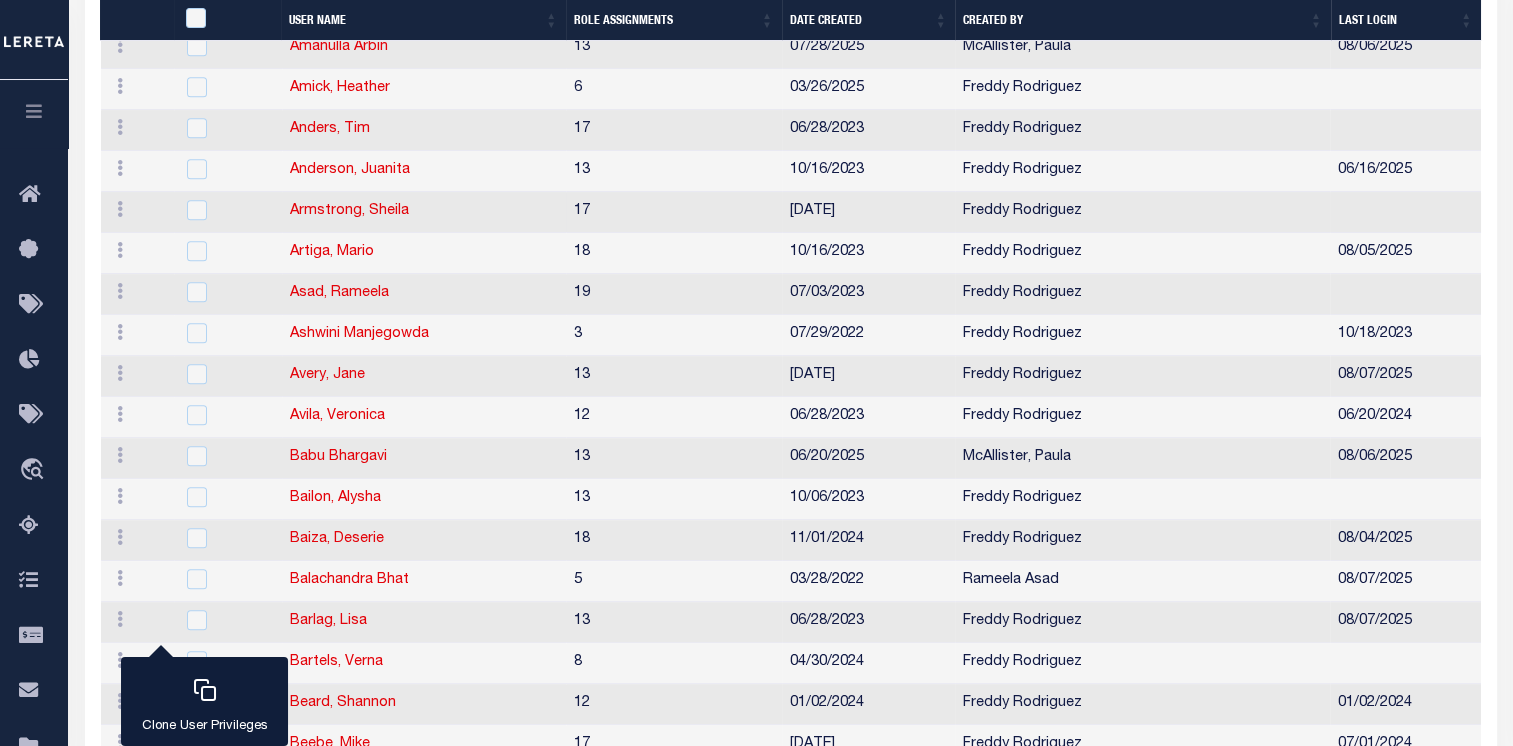 scroll, scrollTop: 1397, scrollLeft: 0, axis: vertical 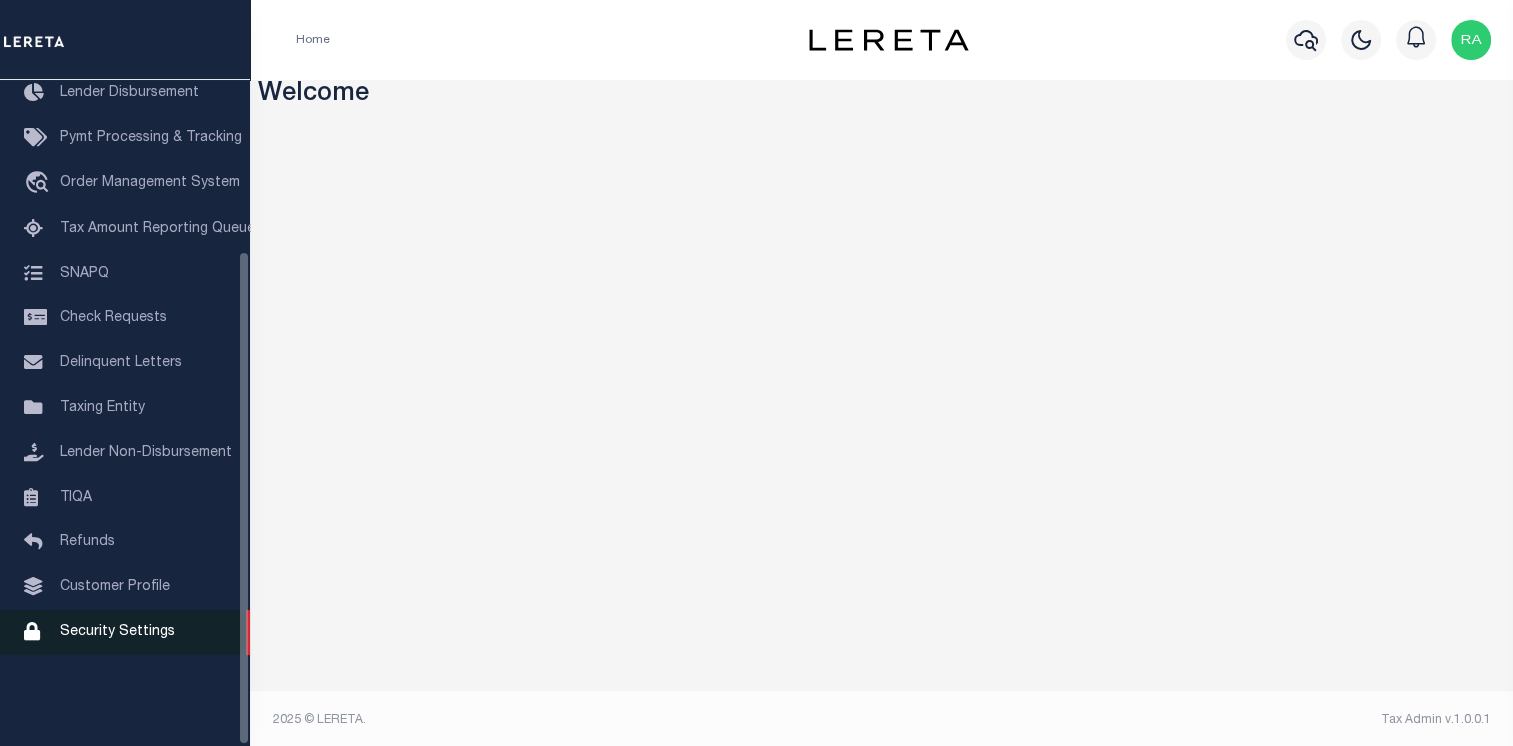 click on "Security Settings" at bounding box center (117, 632) 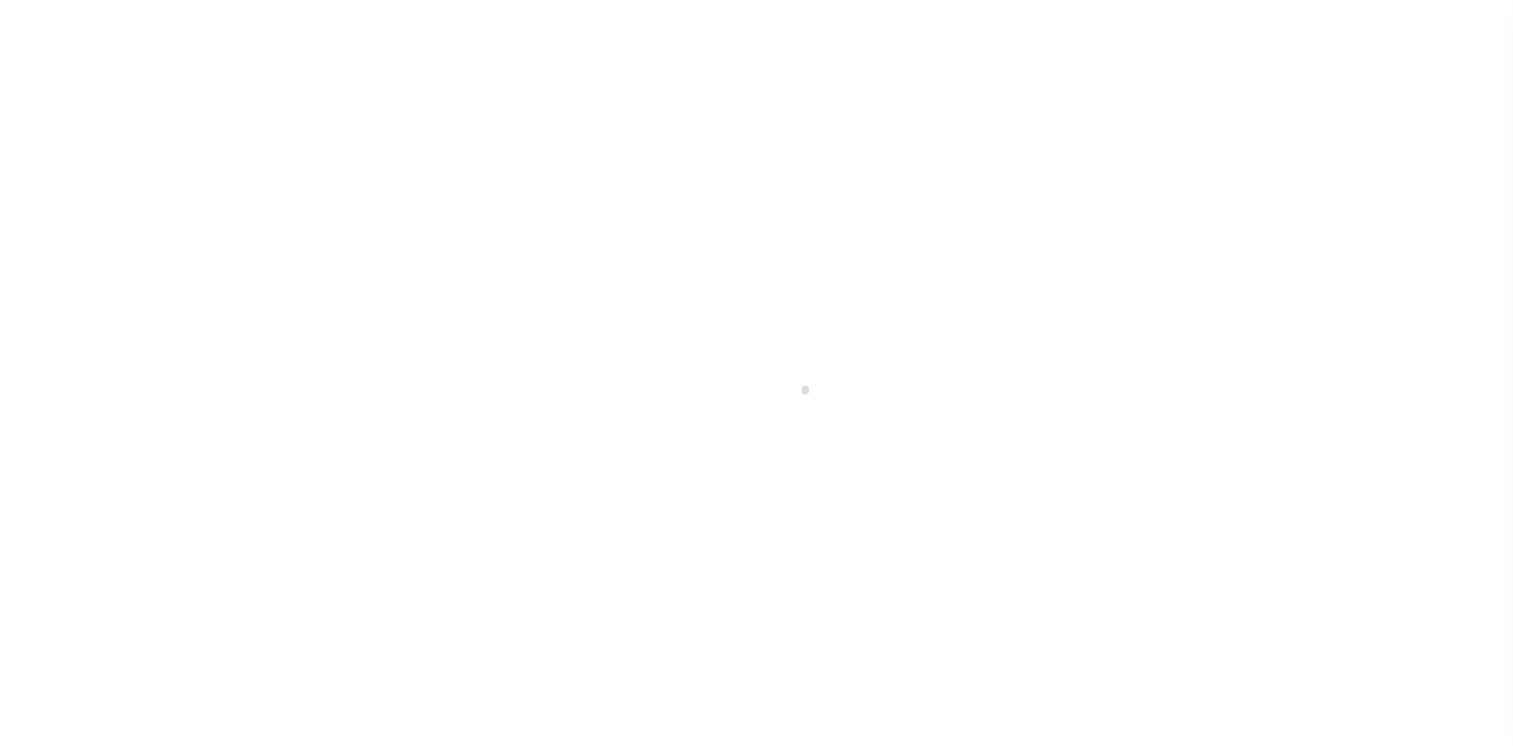 select on "100" 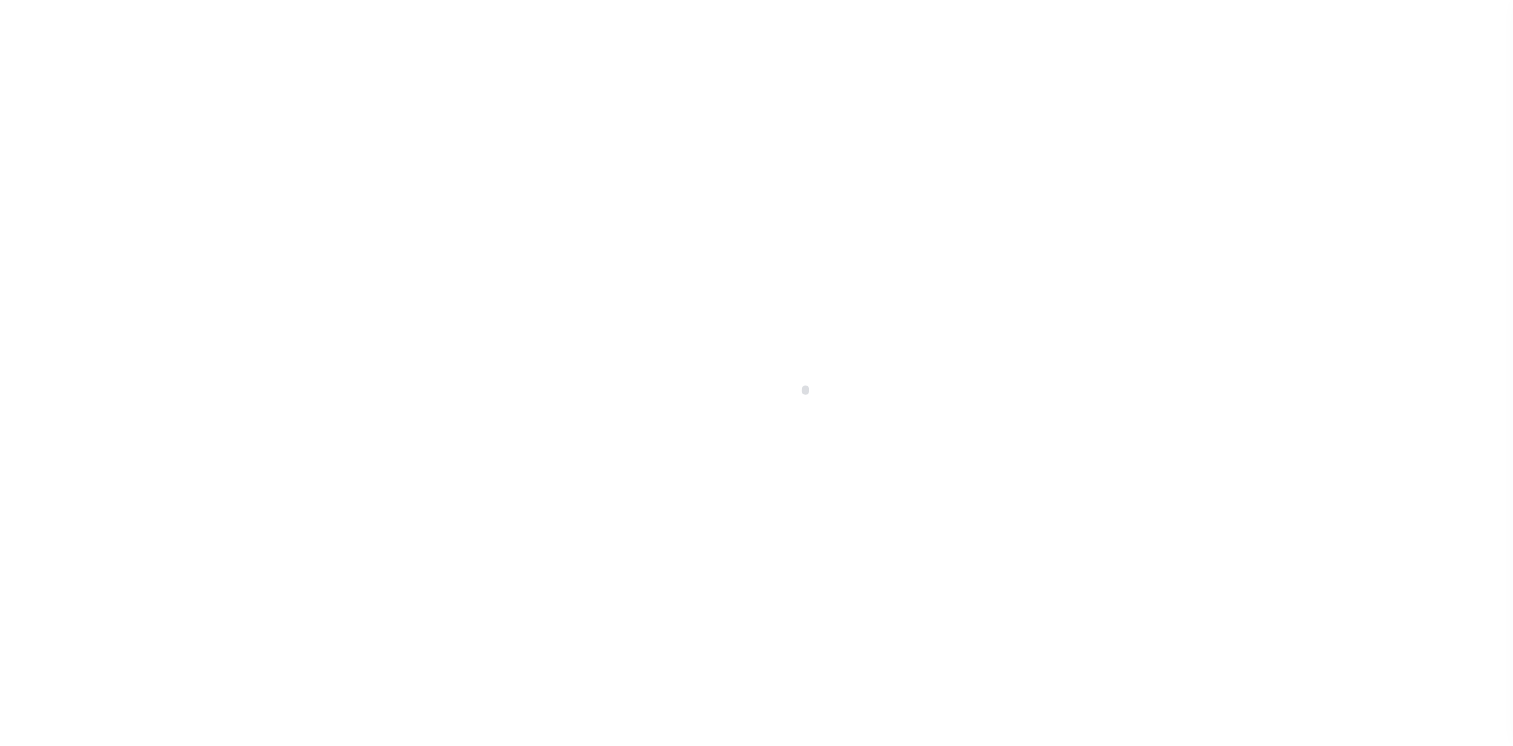 scroll, scrollTop: 231, scrollLeft: 0, axis: vertical 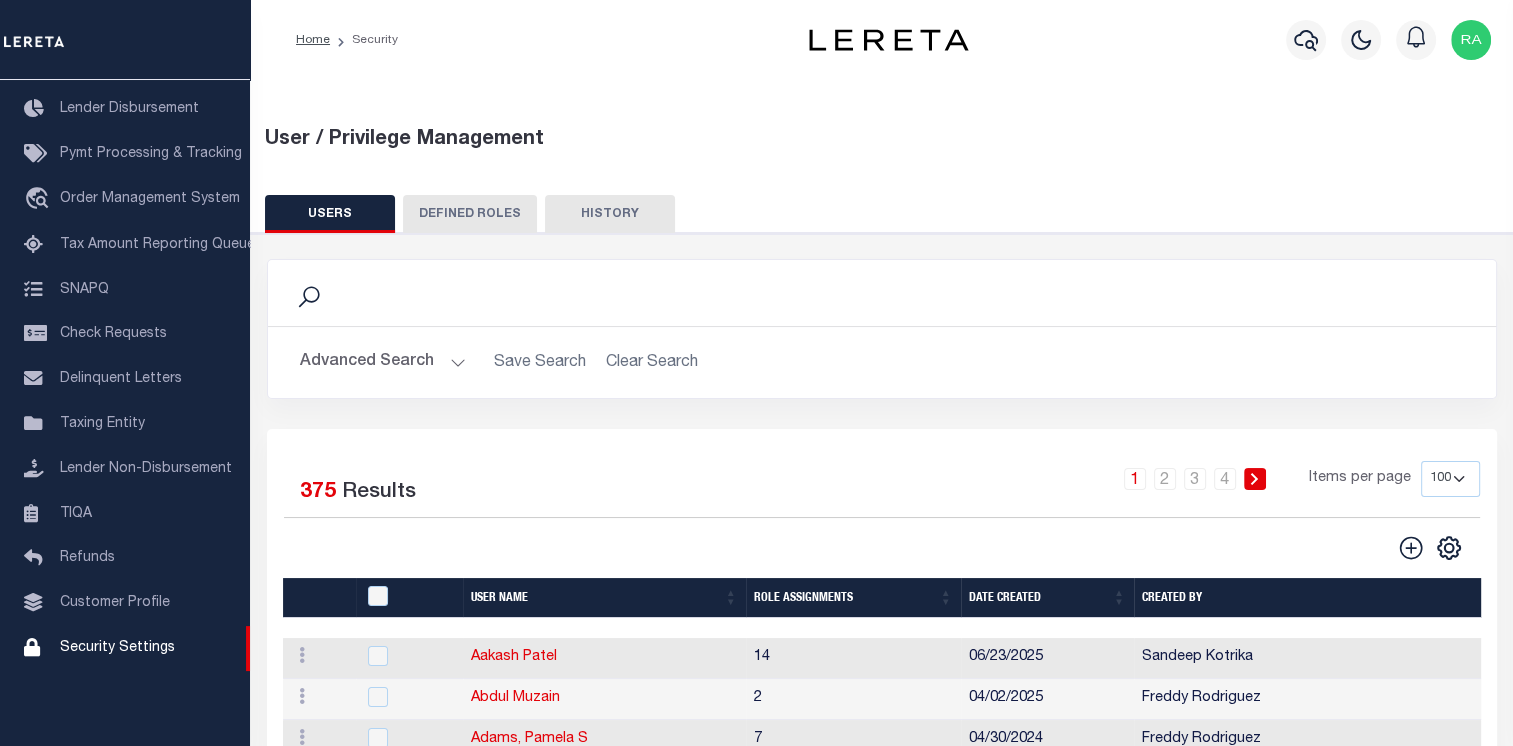 click on "DEFINED ROLES" at bounding box center (470, 214) 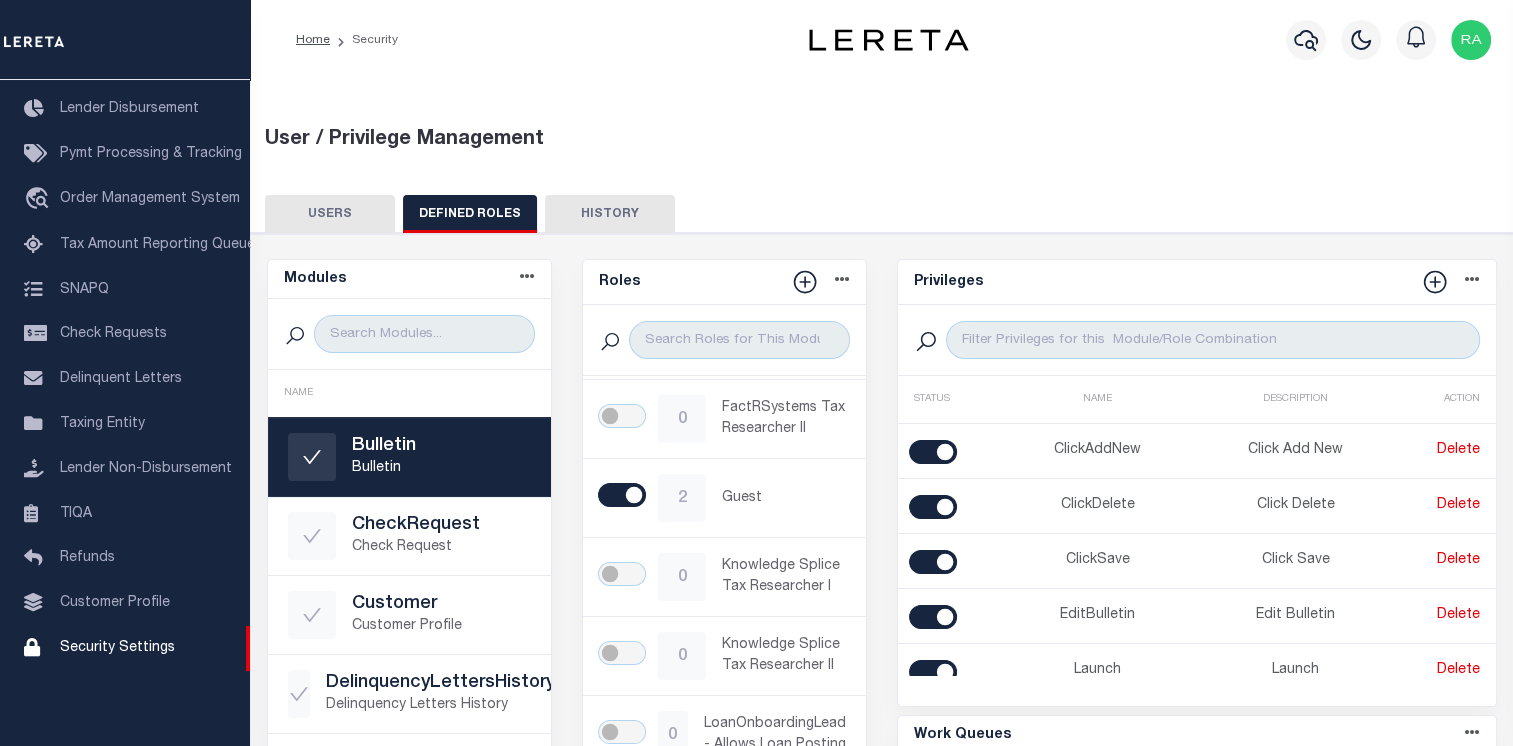 scroll, scrollTop: 700, scrollLeft: 0, axis: vertical 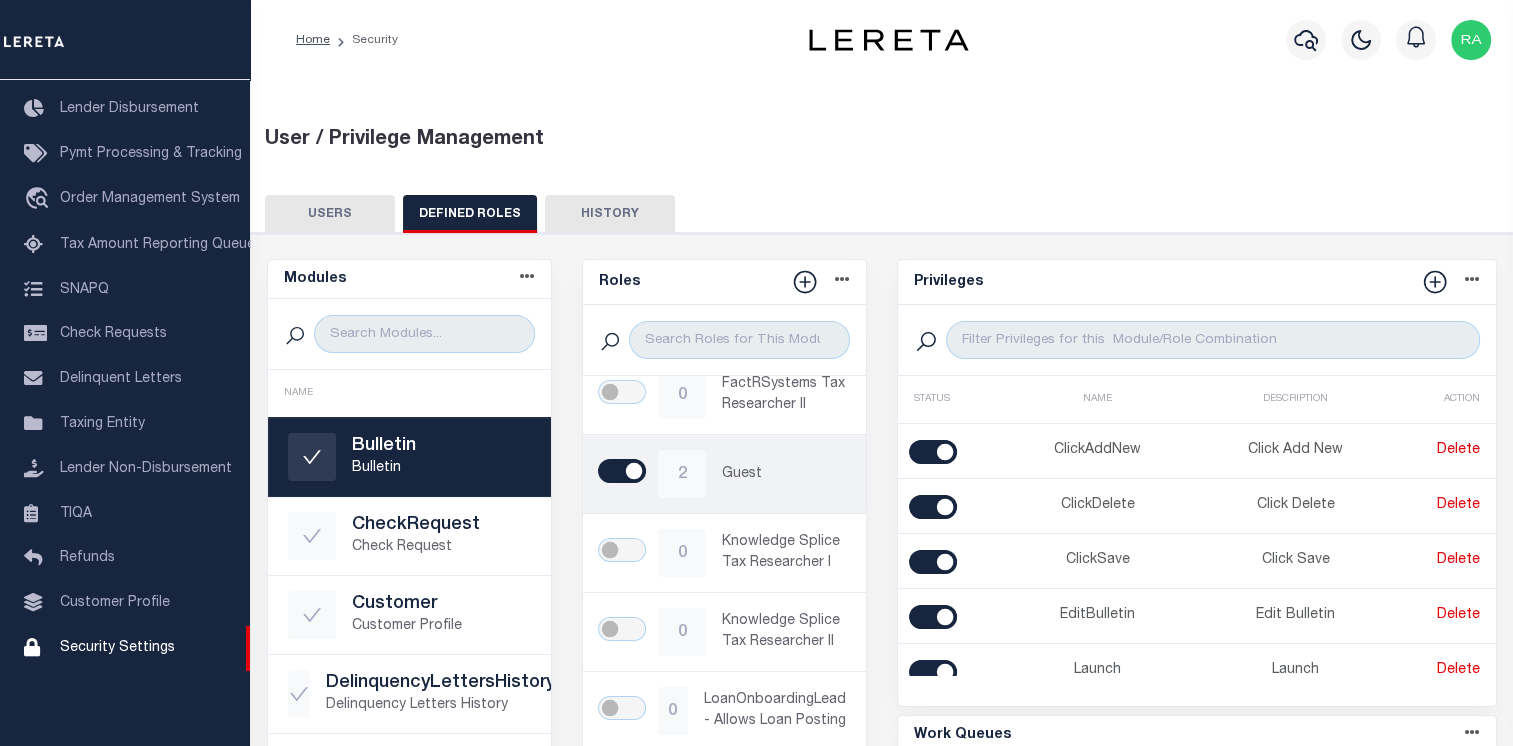click on "2 Guest" at bounding box center (724, 474) 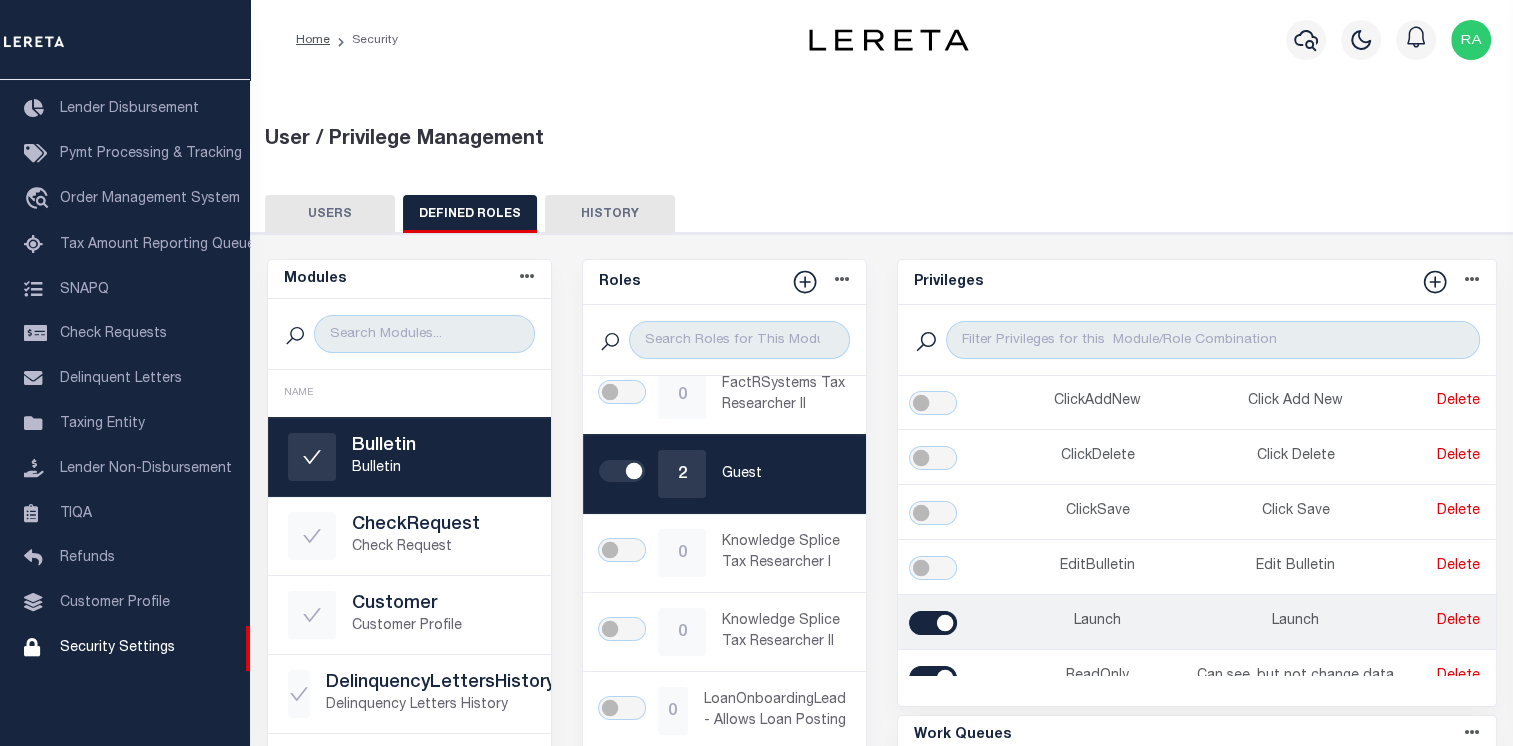 scroll, scrollTop: 75, scrollLeft: 0, axis: vertical 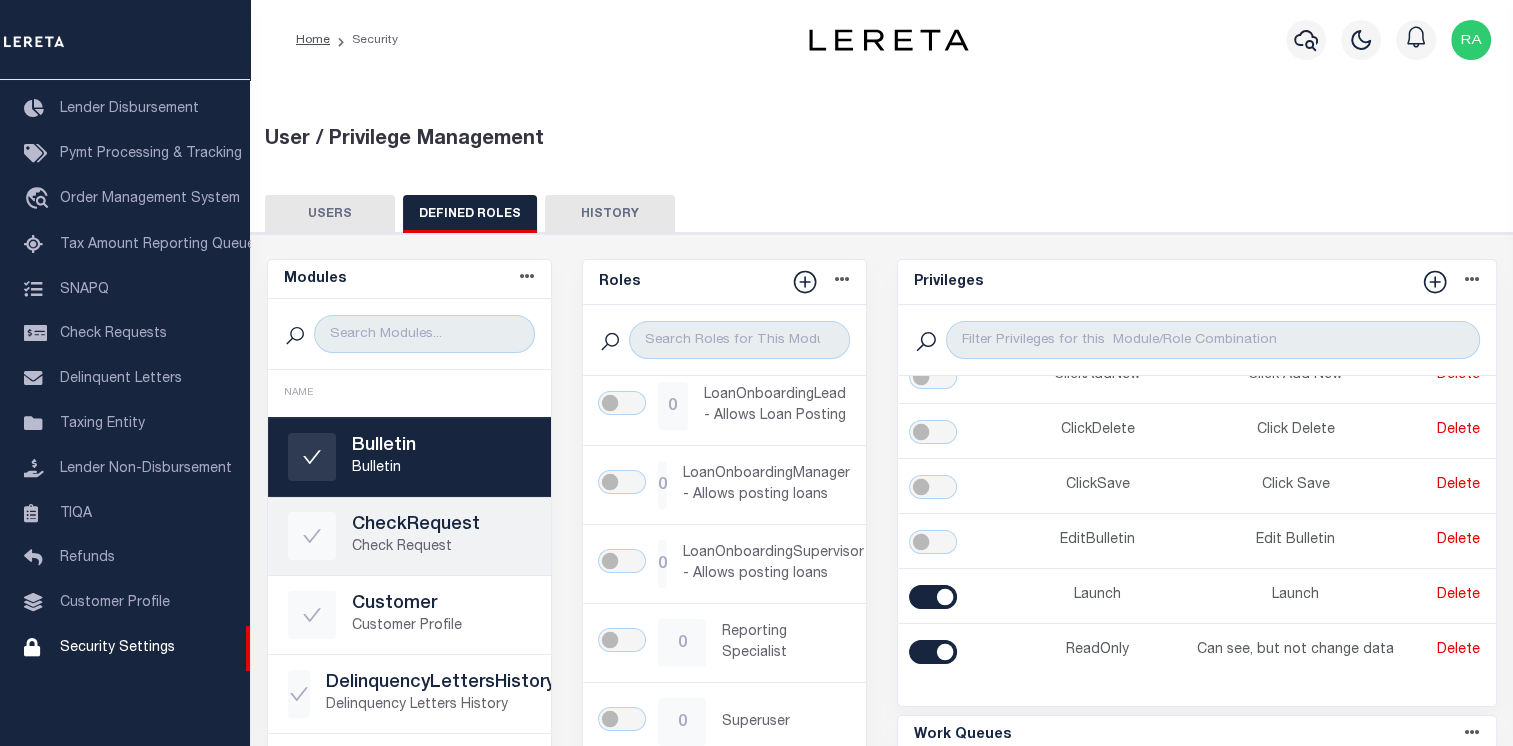 click on "CheckRequest" at bounding box center [441, 526] 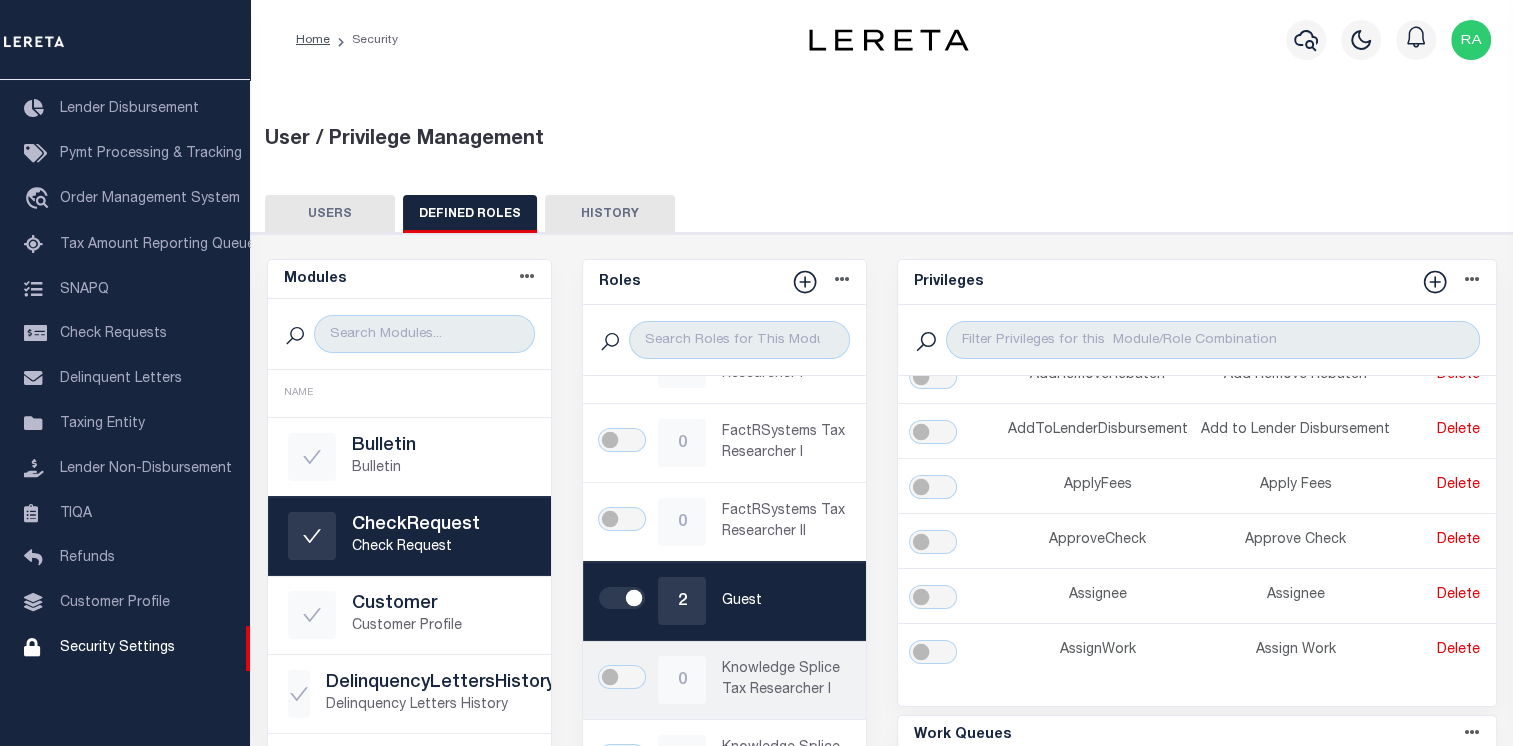 scroll, scrollTop: 558, scrollLeft: 0, axis: vertical 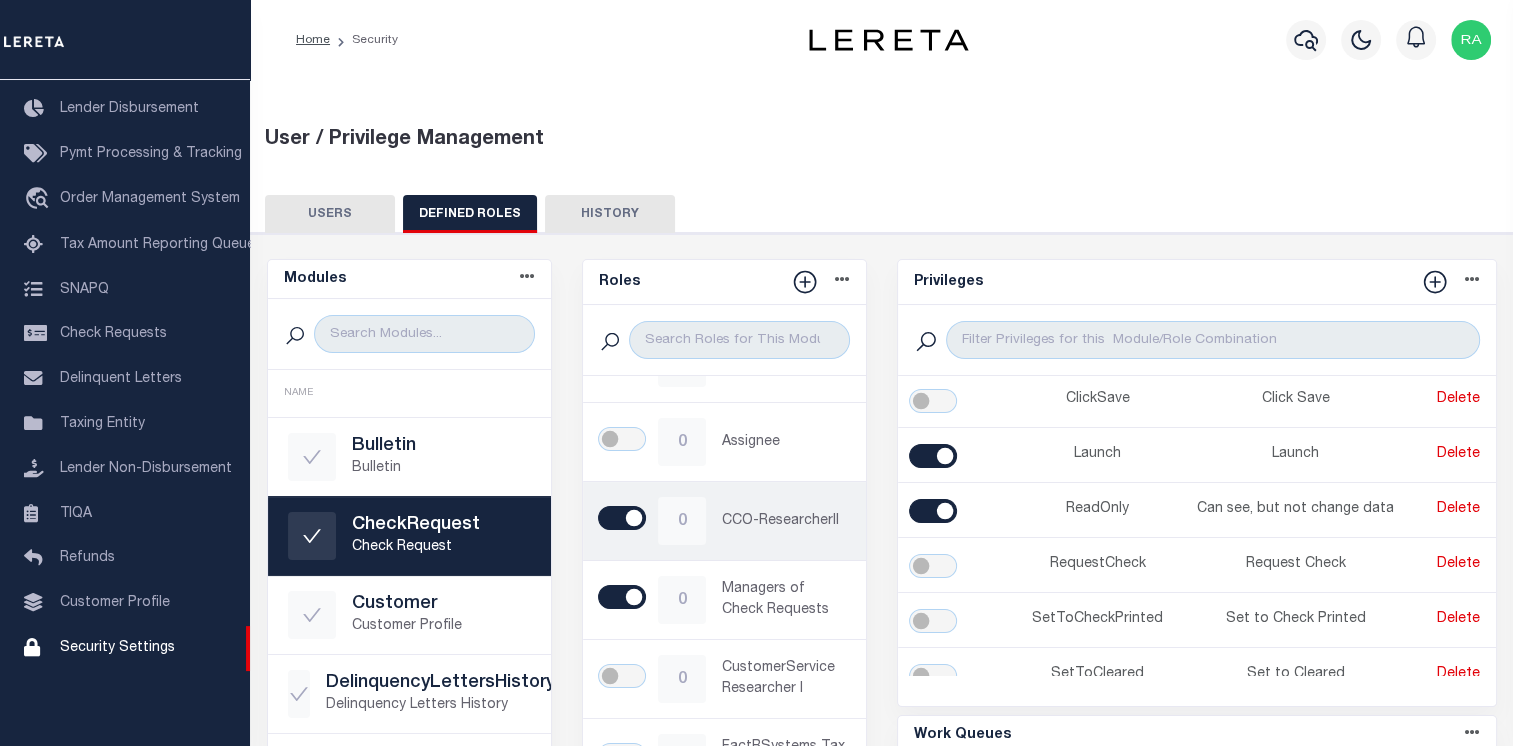 click on "CCO-ResearcherII" at bounding box center (784, 521) 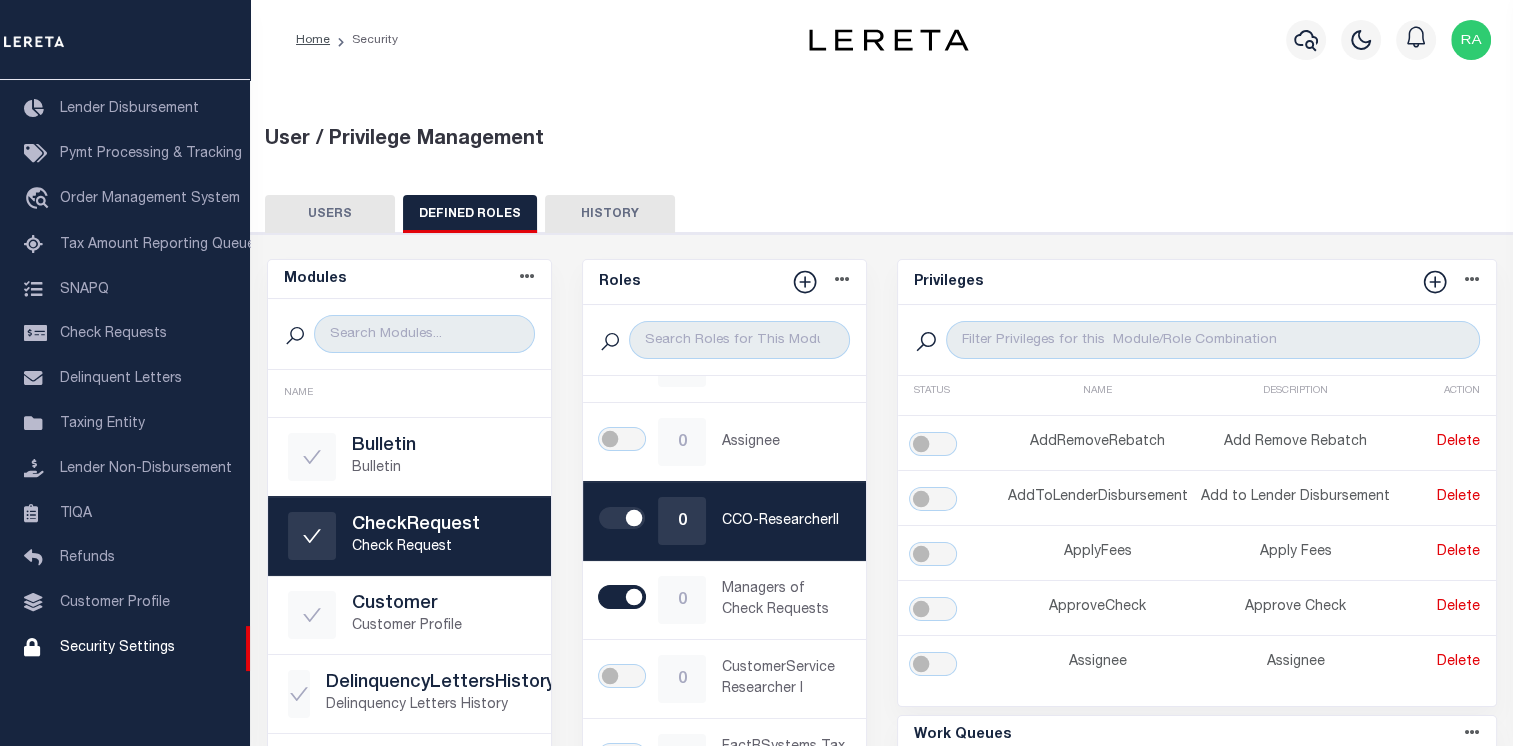 scroll, scrollTop: 0, scrollLeft: 0, axis: both 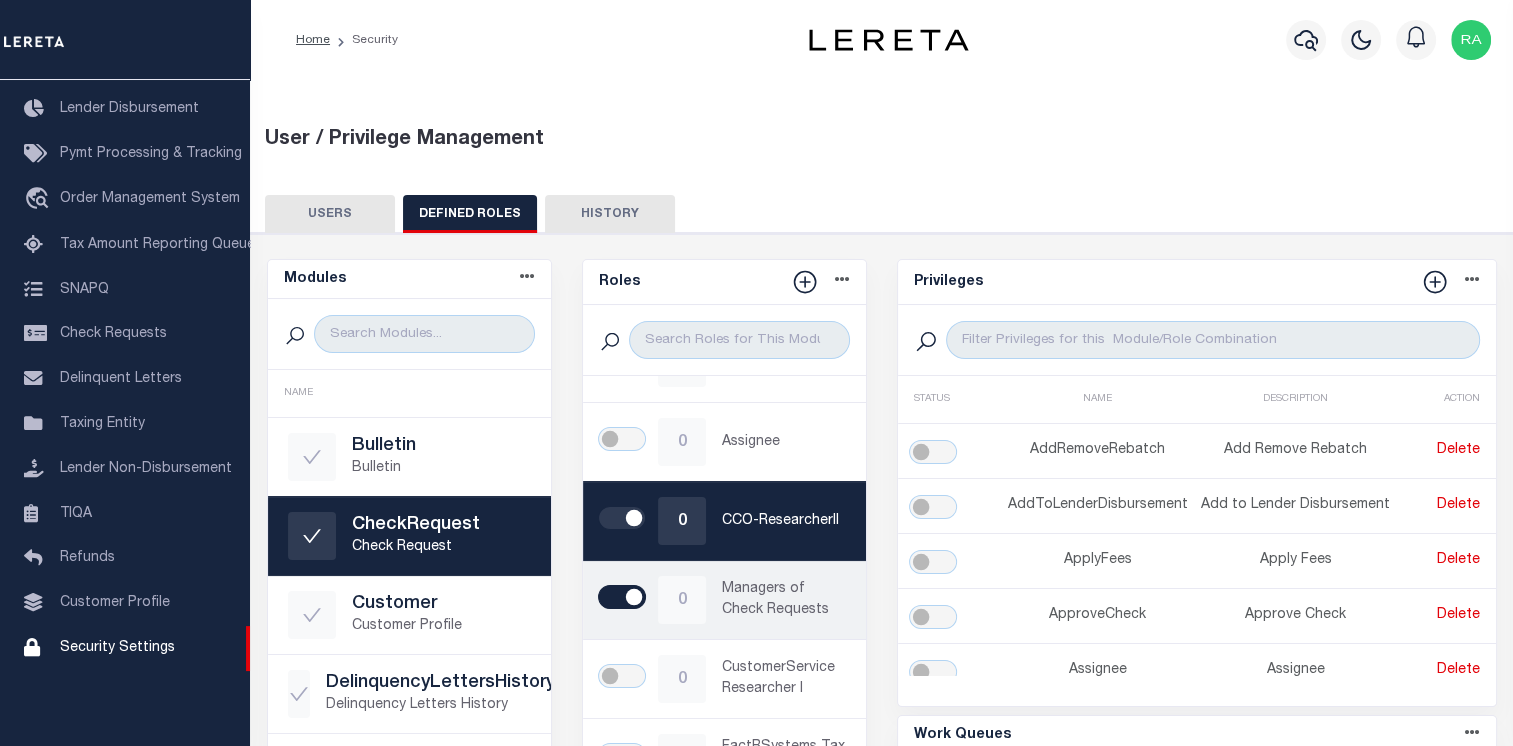 click on "Managers of Check Requests" at bounding box center [784, 600] 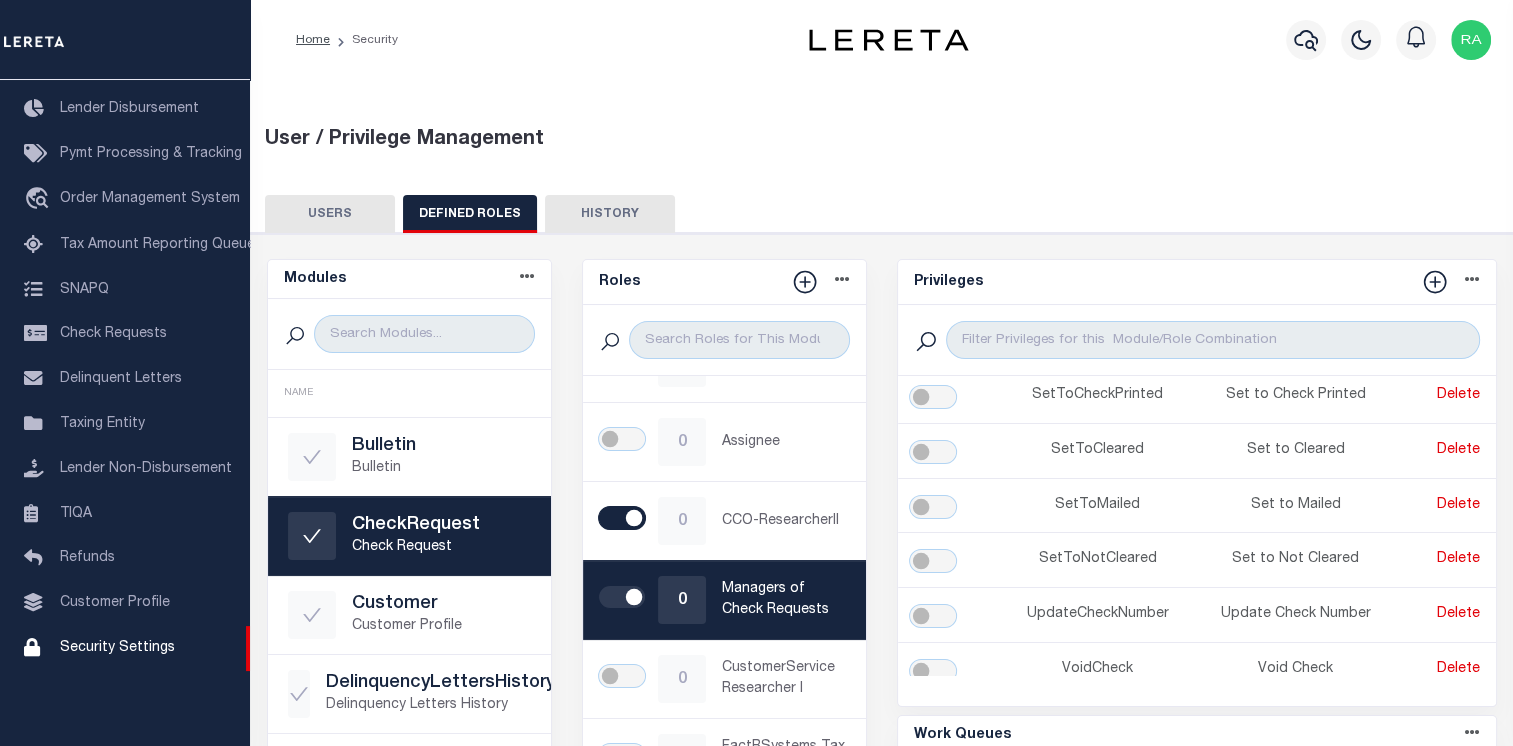 scroll, scrollTop: 840, scrollLeft: 0, axis: vertical 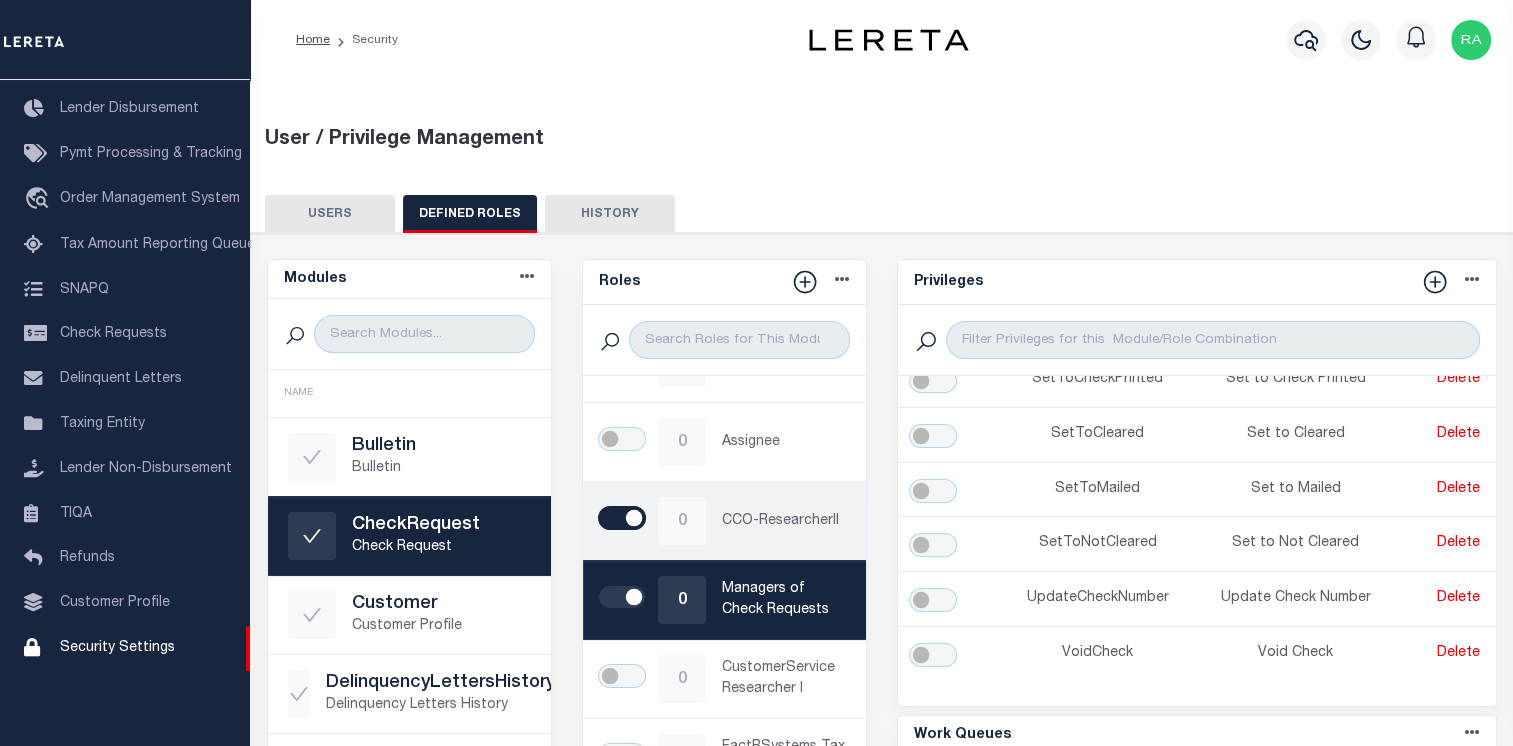 click on "CCO-ResearcherII" at bounding box center [784, 521] 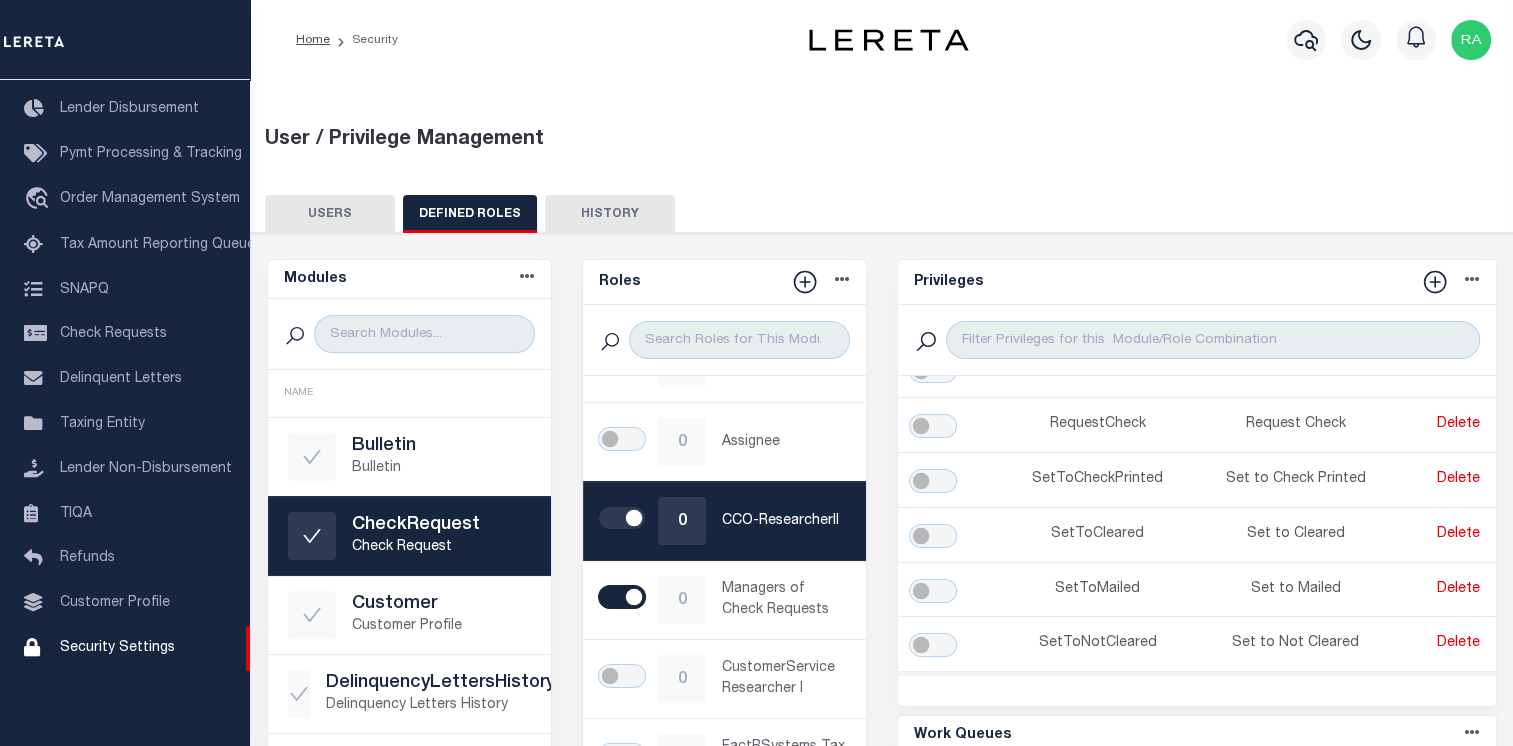 scroll, scrollTop: 840, scrollLeft: 0, axis: vertical 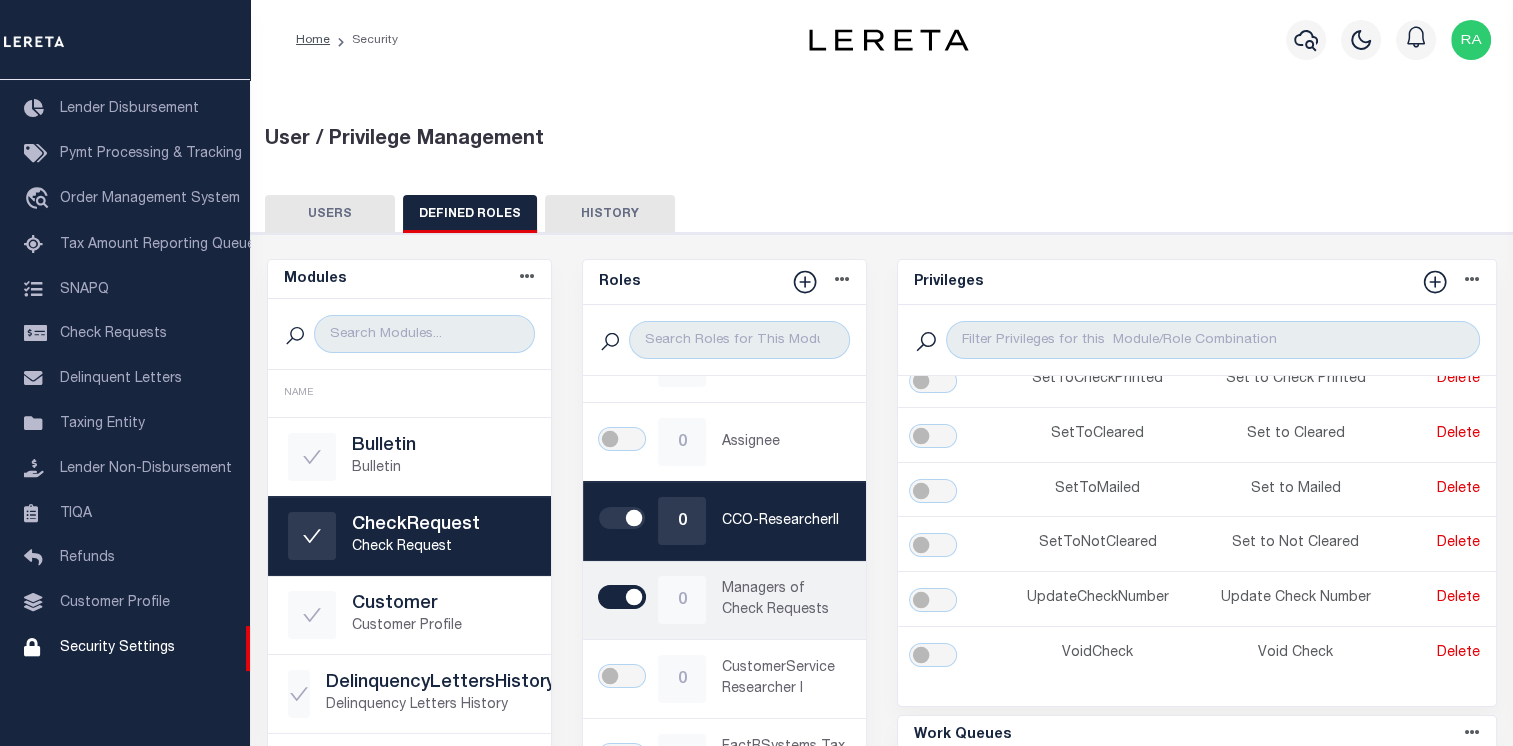 click on "Managers of Check Requests" at bounding box center [784, 600] 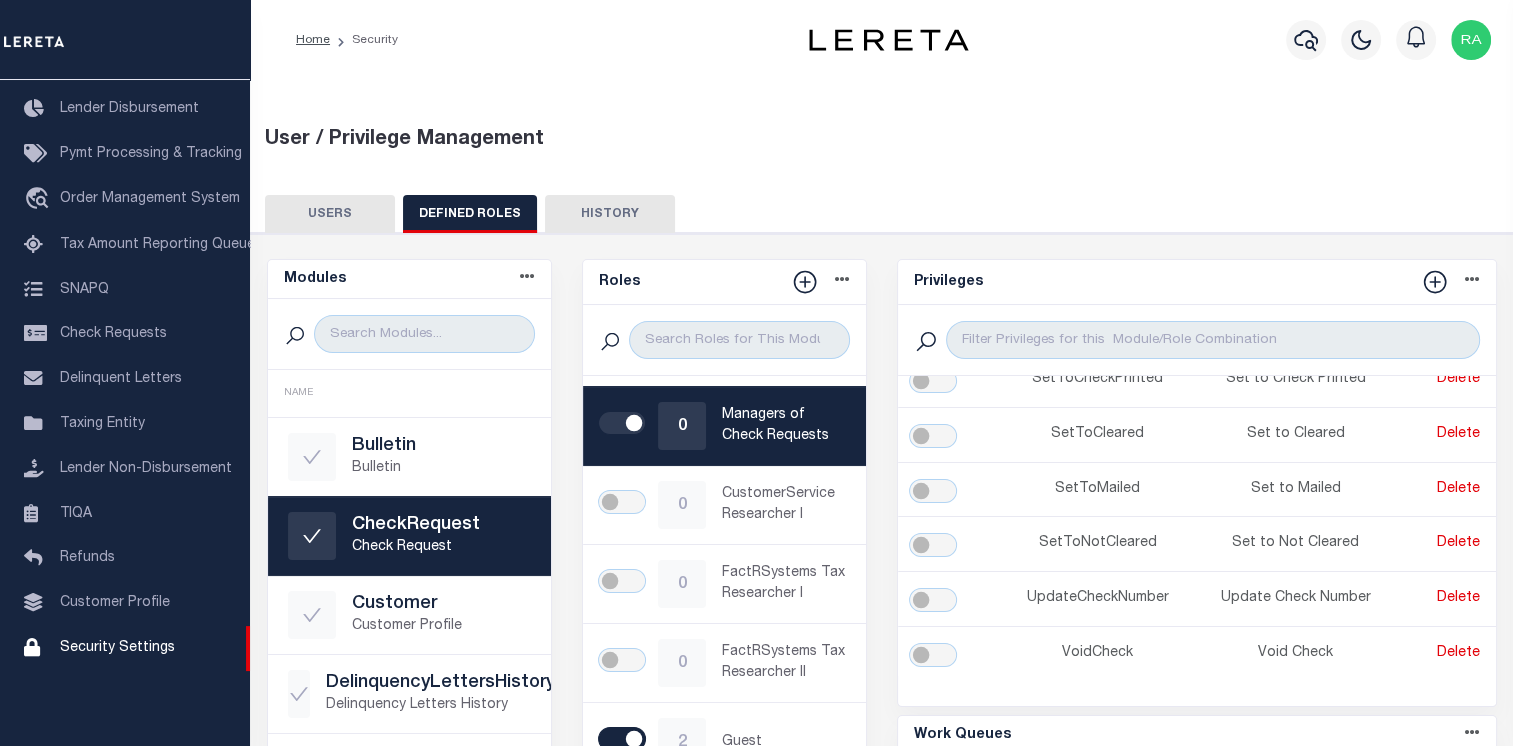 scroll, scrollTop: 658, scrollLeft: 0, axis: vertical 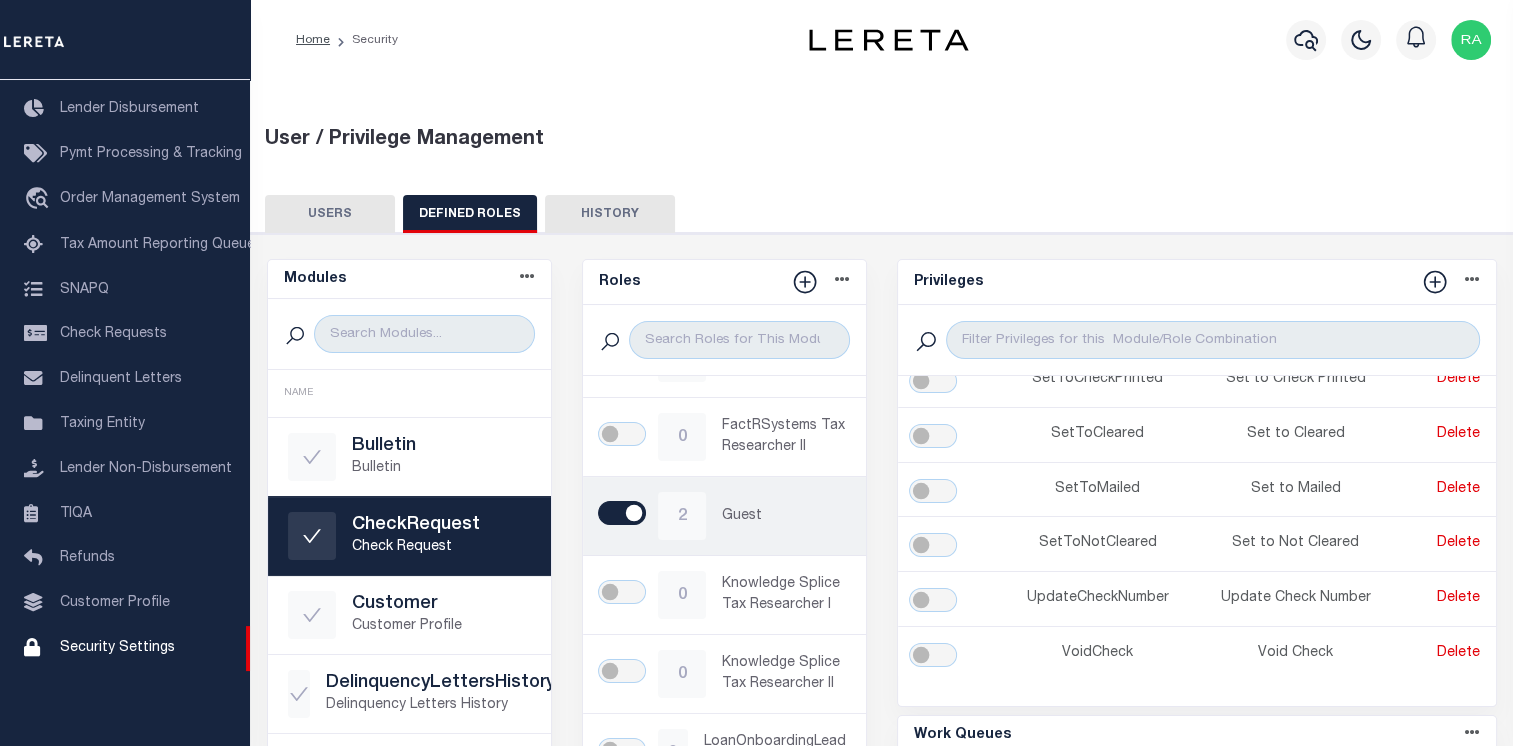 click on "2 Guest" at bounding box center [724, 516] 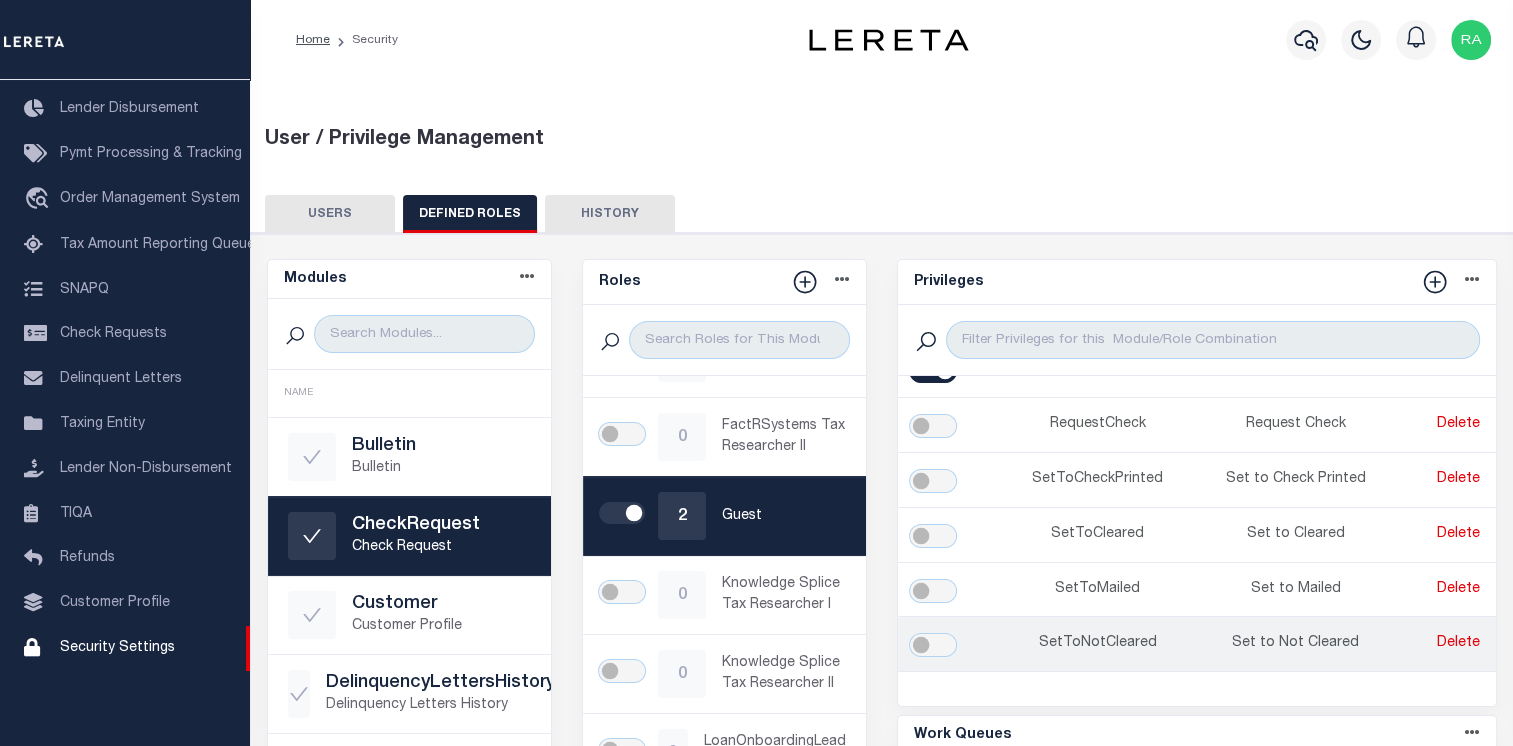 scroll, scrollTop: 840, scrollLeft: 0, axis: vertical 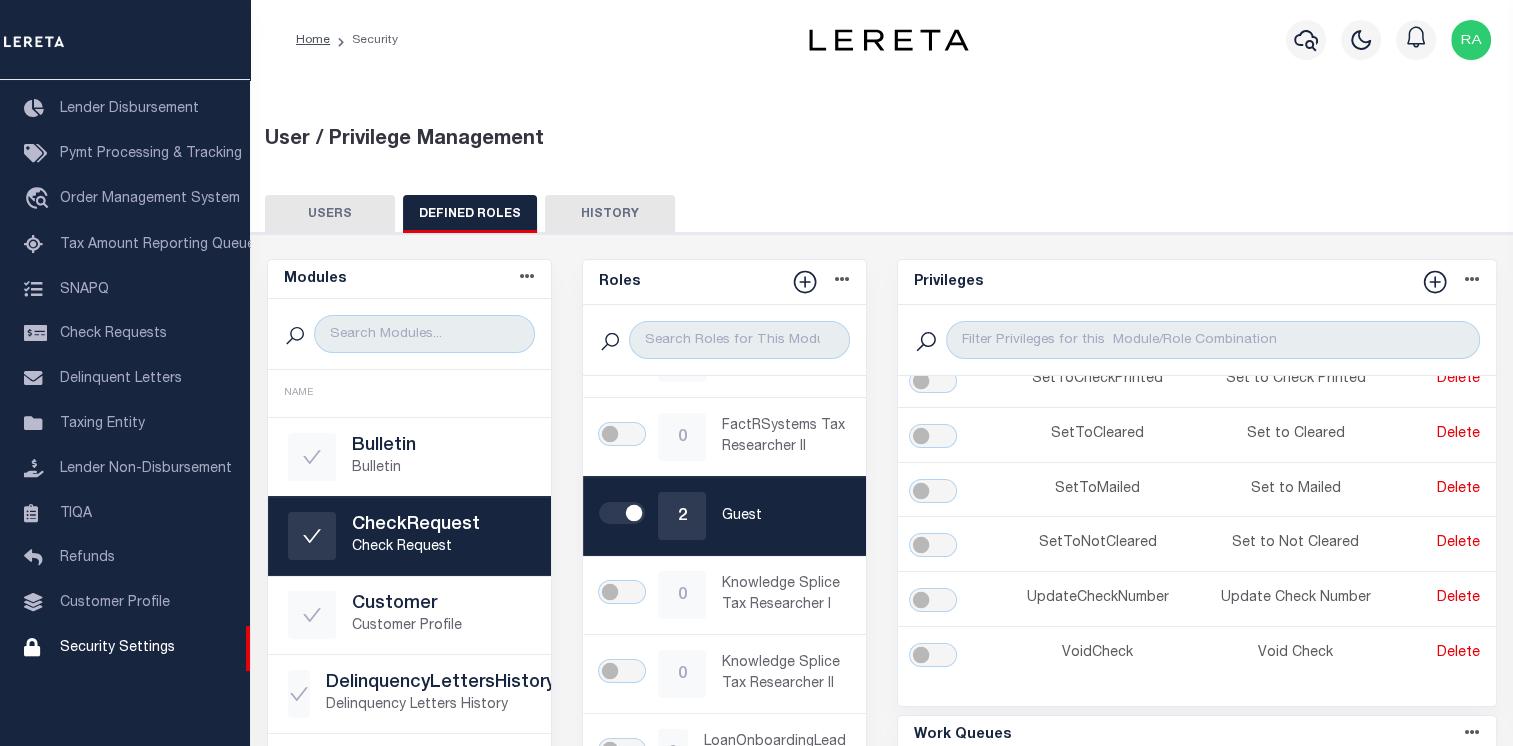click on "USERS" at bounding box center (330, 214) 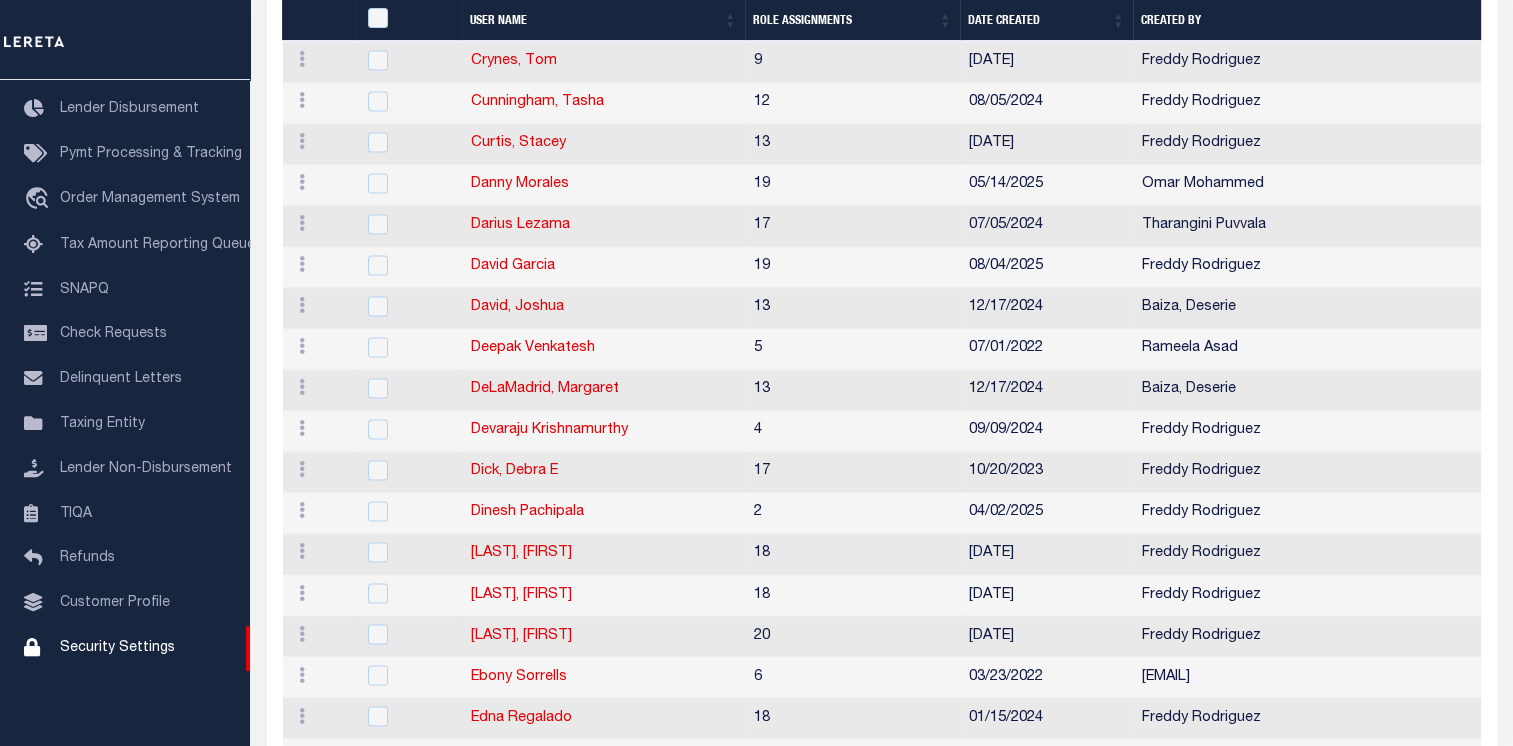 scroll, scrollTop: 3700, scrollLeft: 0, axis: vertical 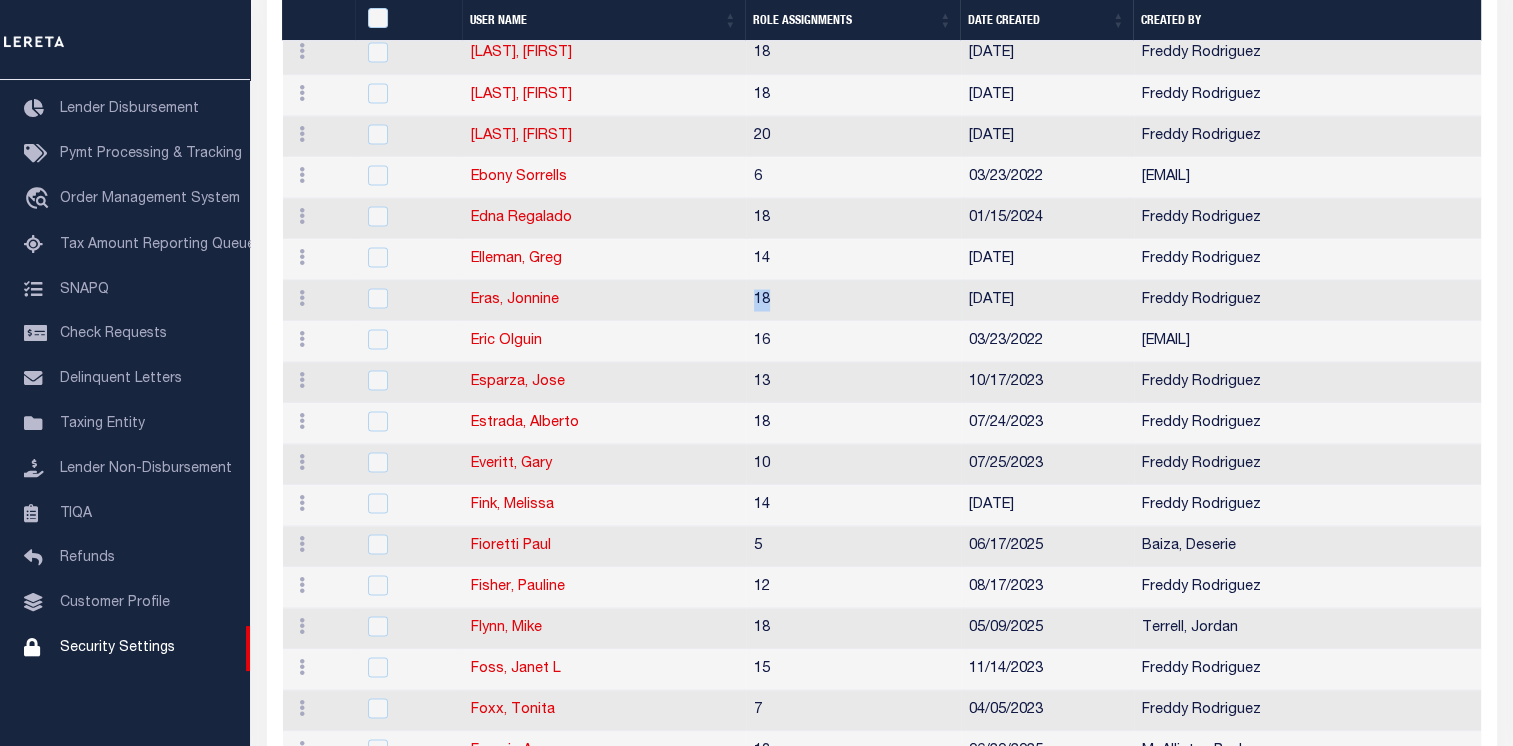 drag, startPoint x: 753, startPoint y: 282, endPoint x: 777, endPoint y: 288, distance: 24.738634 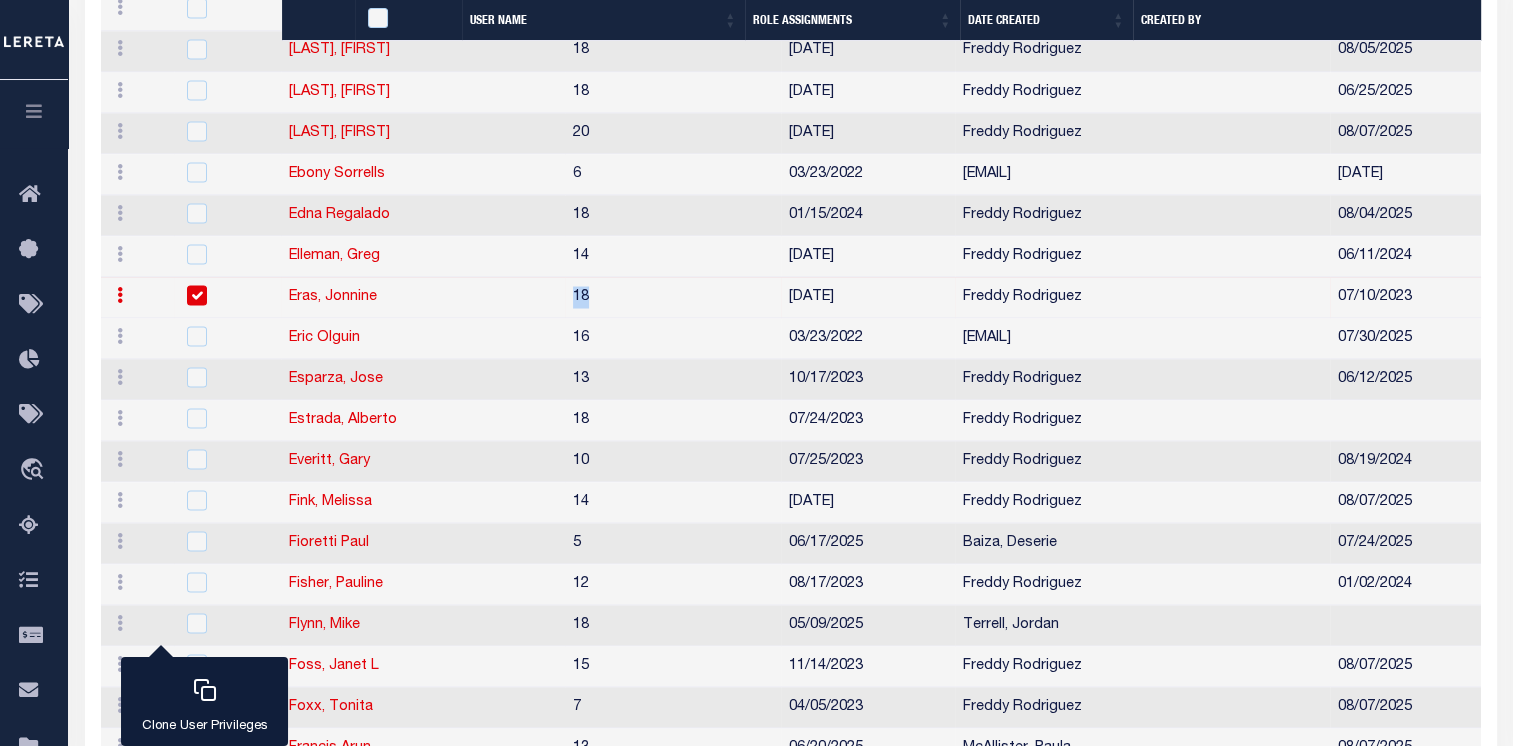 click at bounding box center (197, 295) 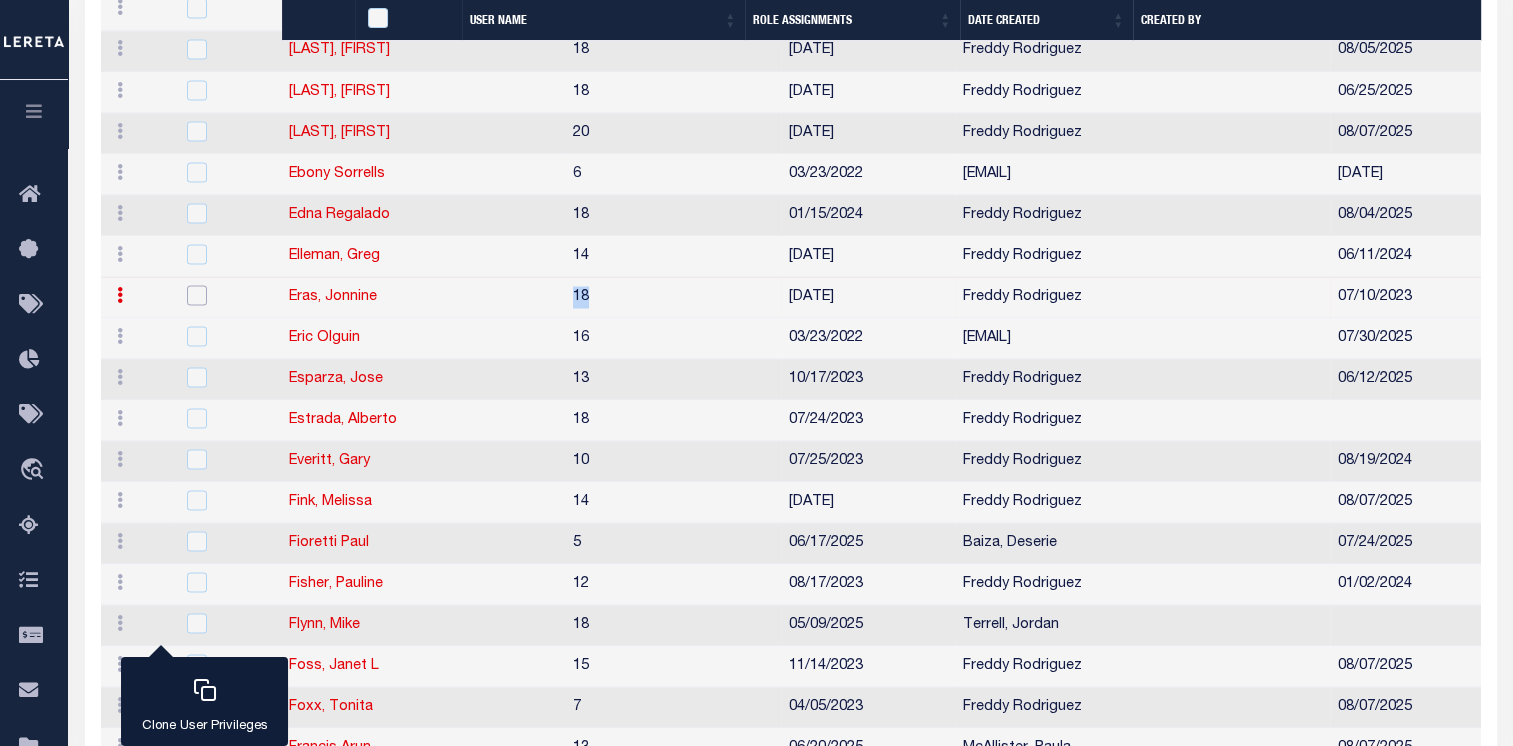 checkbox on "false" 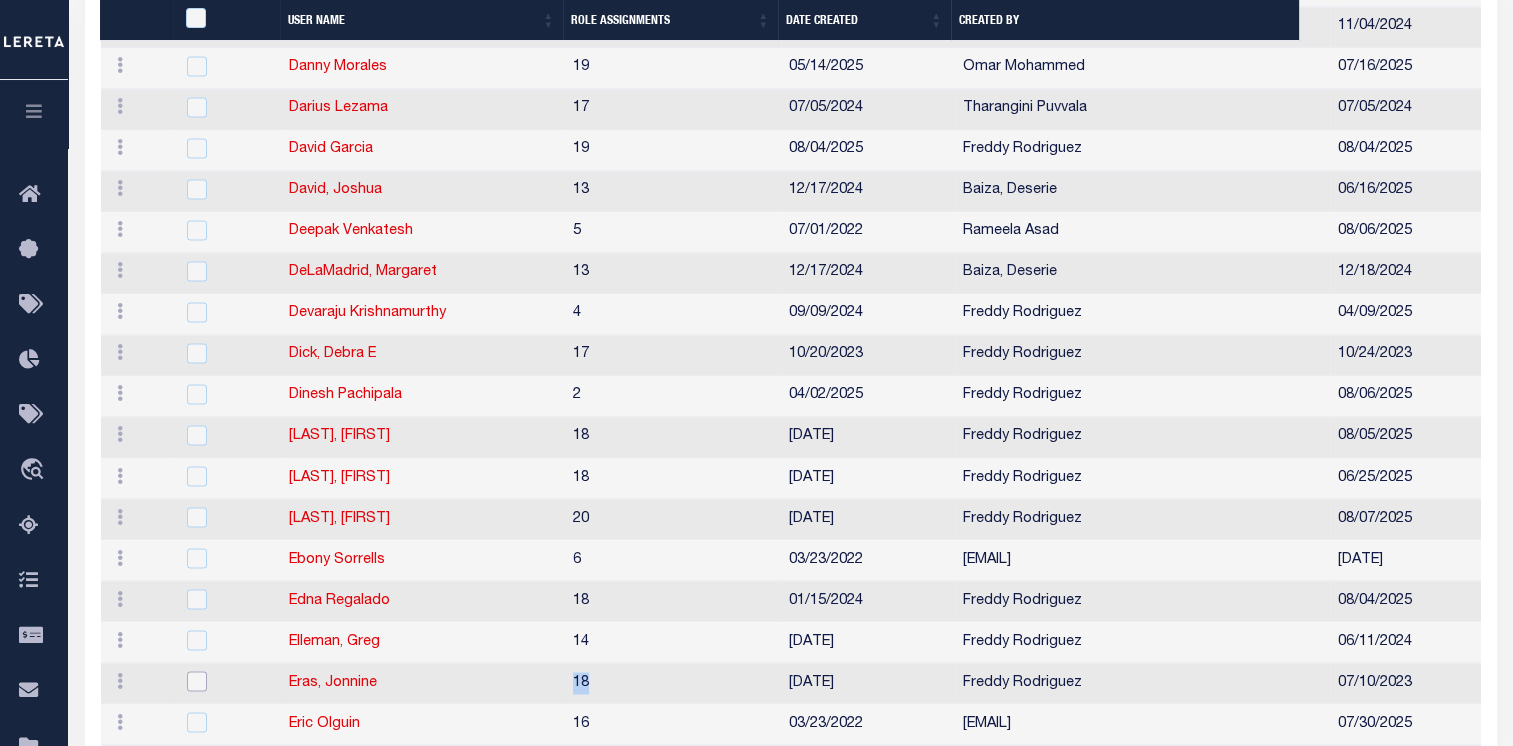 scroll, scrollTop: 3204, scrollLeft: 0, axis: vertical 